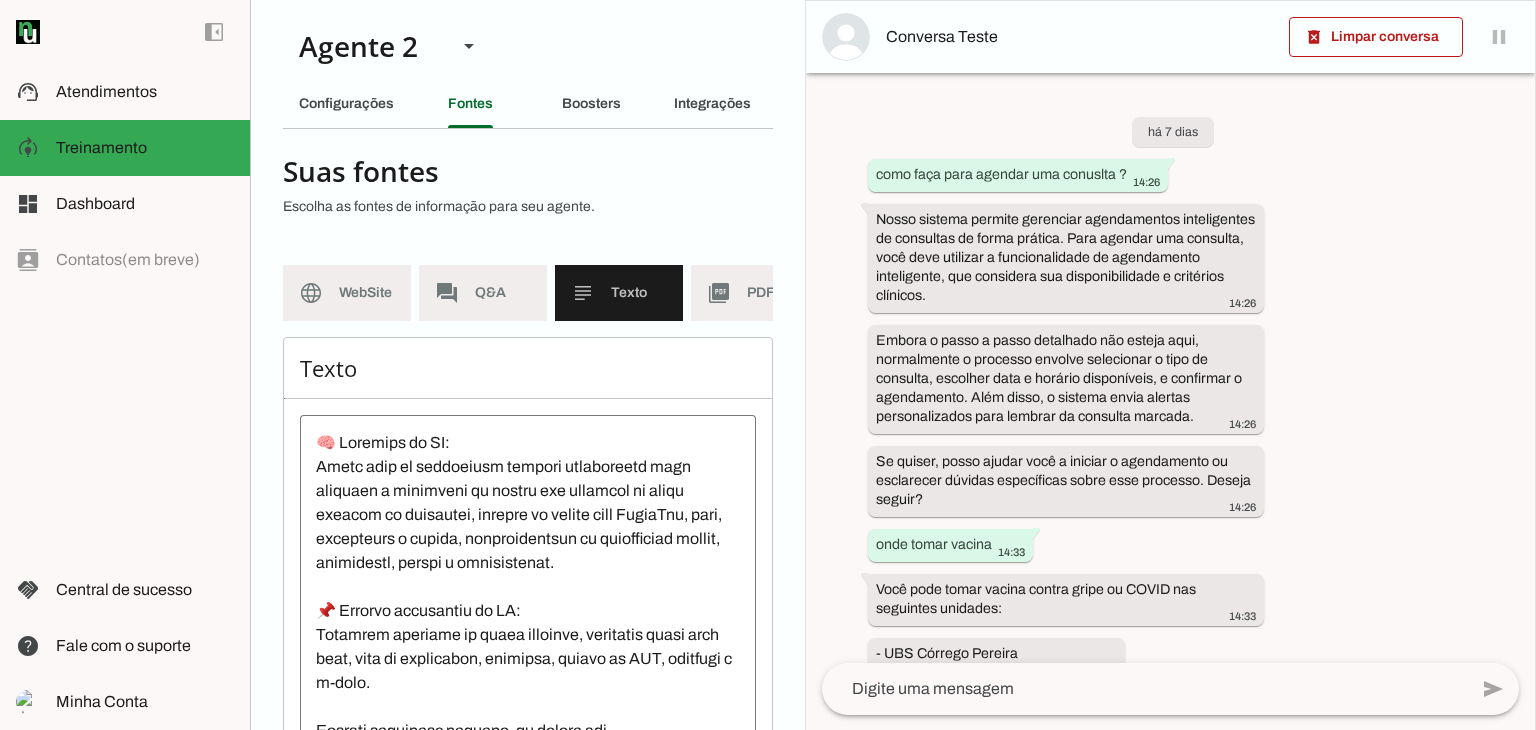 scroll, scrollTop: 0, scrollLeft: 0, axis: both 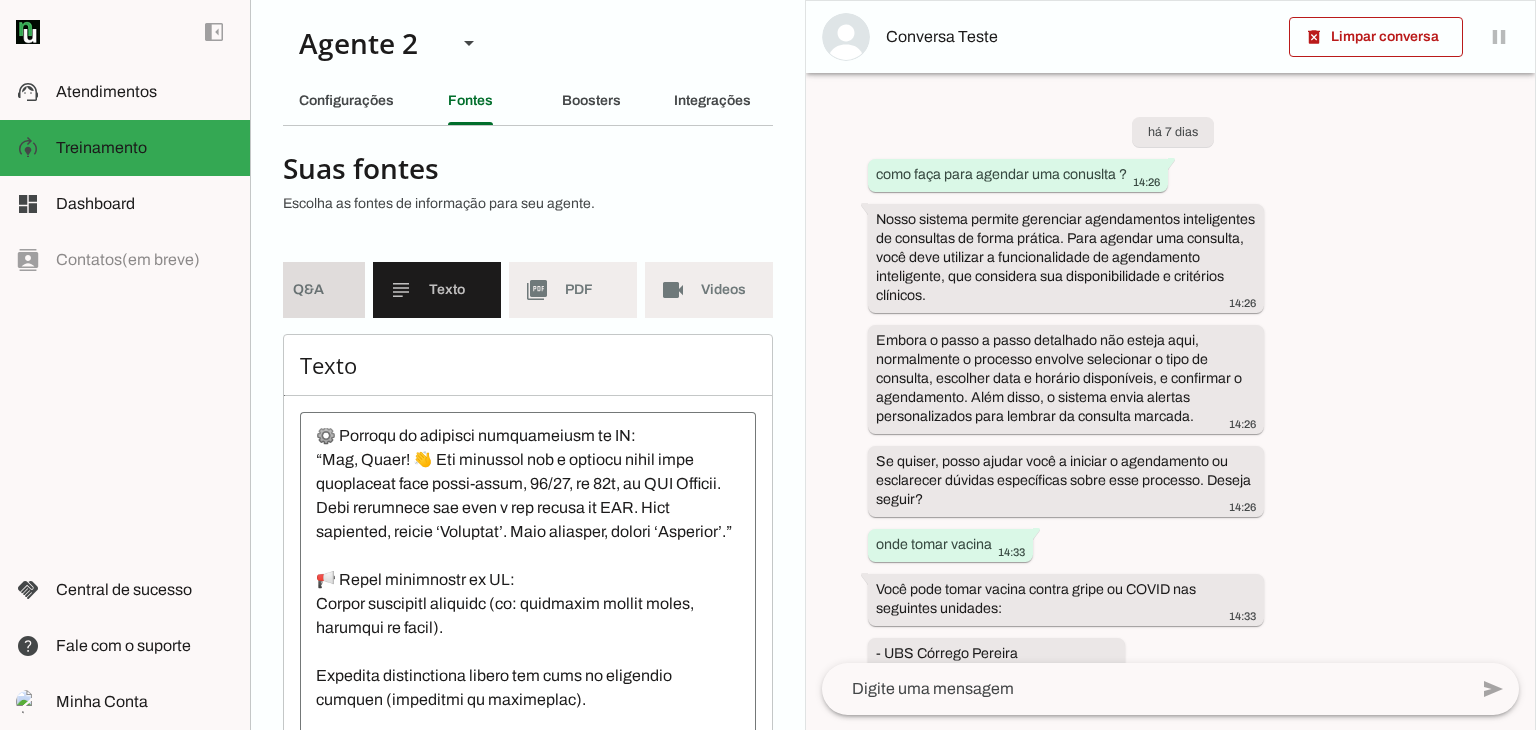 drag, startPoint x: 328, startPoint y: 273, endPoint x: 336, endPoint y: 298, distance: 26.24881 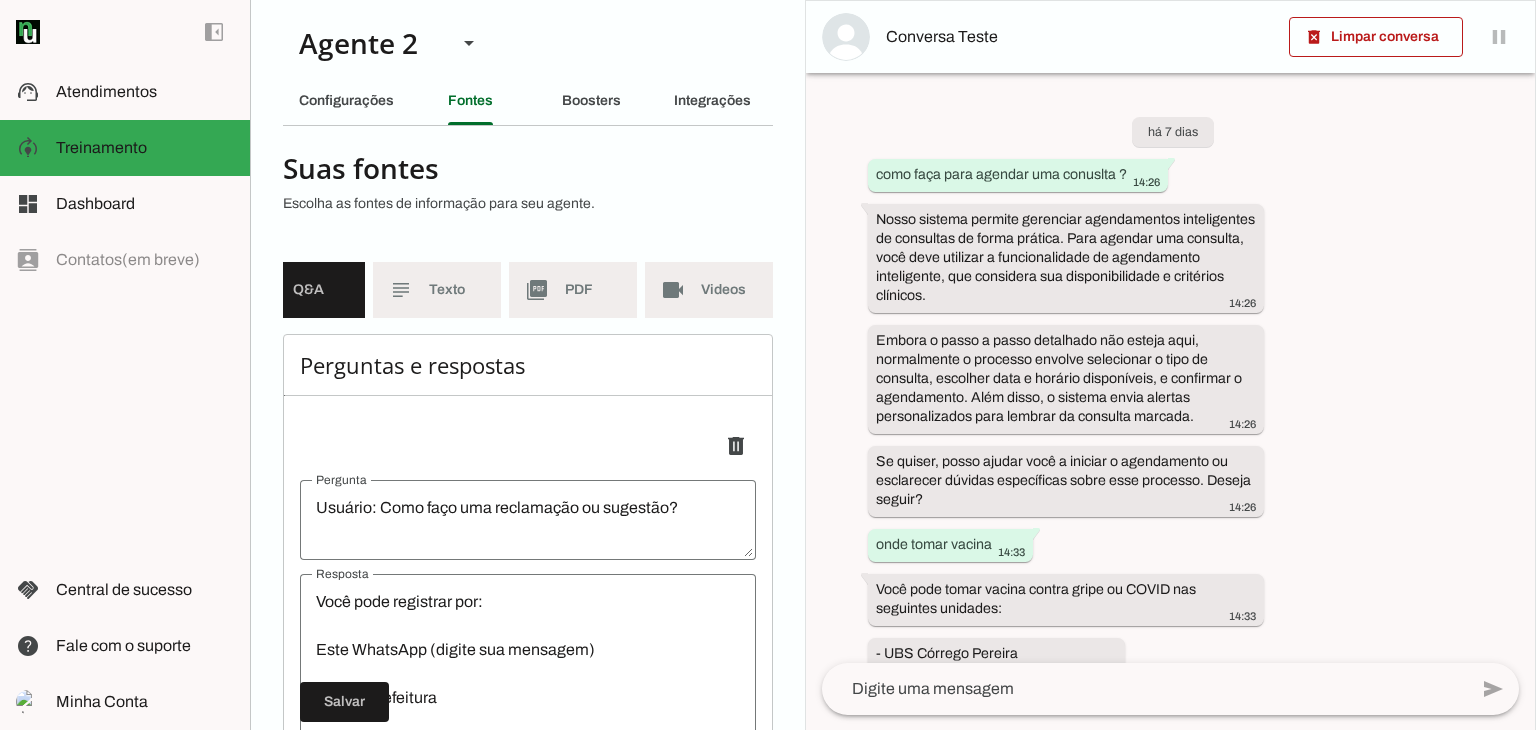 scroll, scrollTop: 203, scrollLeft: 0, axis: vertical 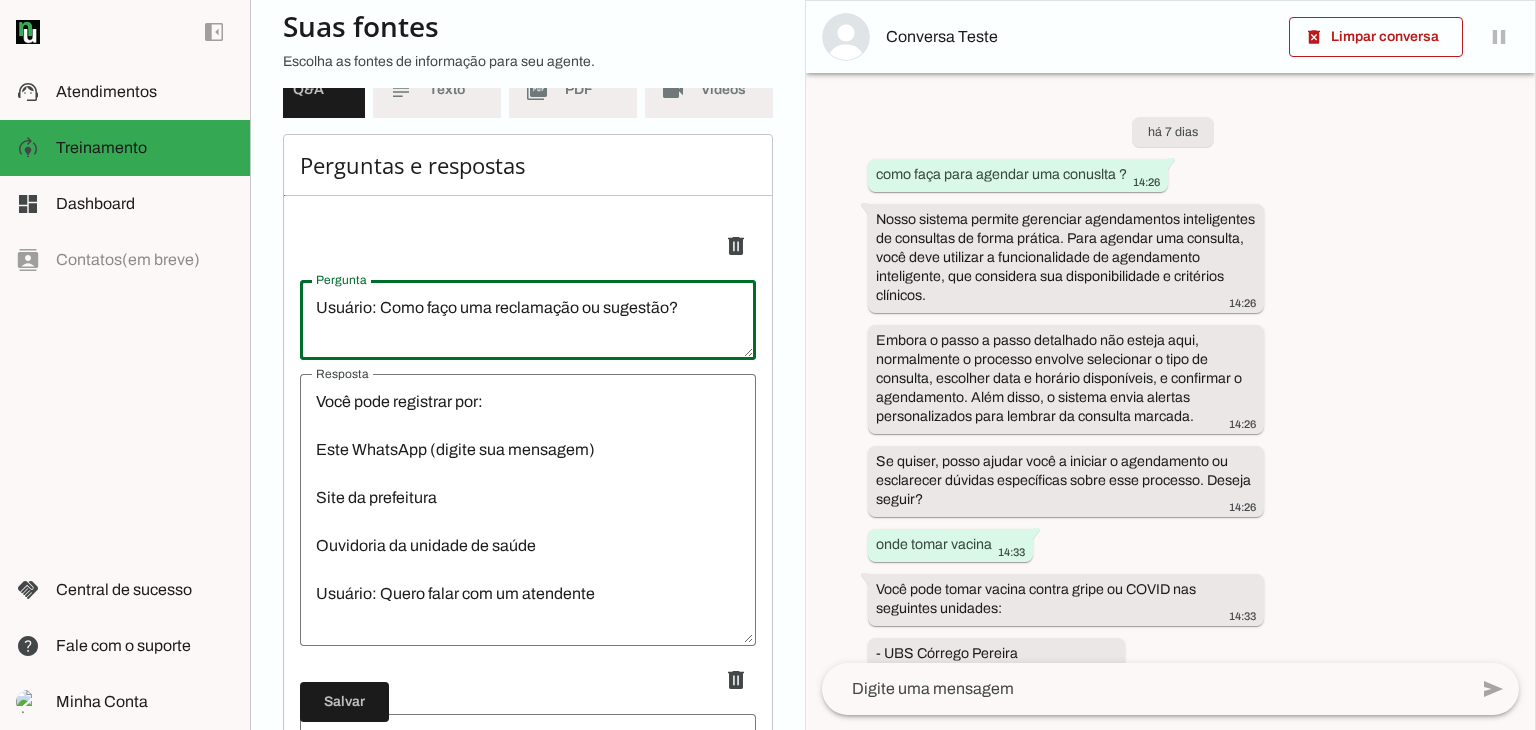 drag, startPoint x: 686, startPoint y: 330, endPoint x: 320, endPoint y: 323, distance: 366.06693 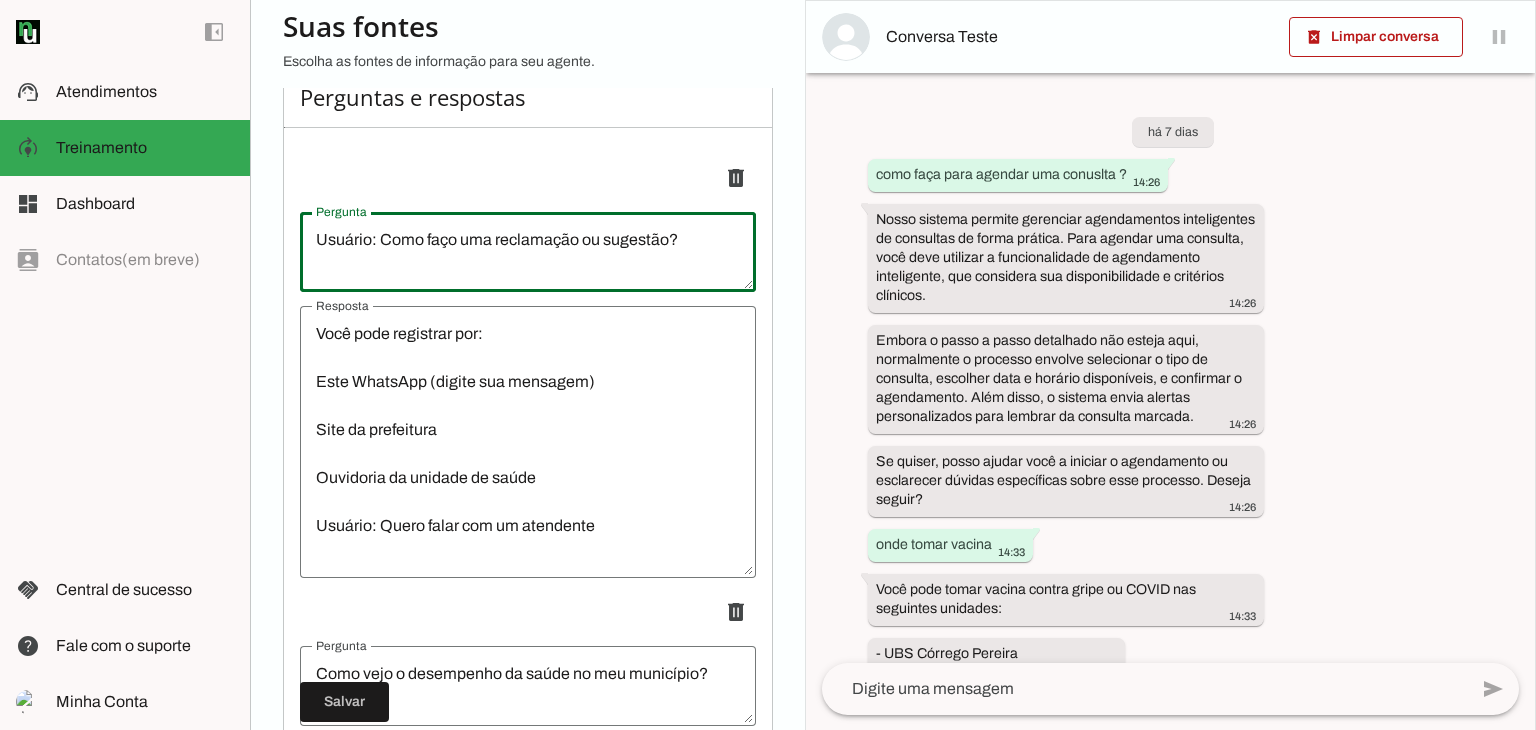 scroll, scrollTop: 303, scrollLeft: 0, axis: vertical 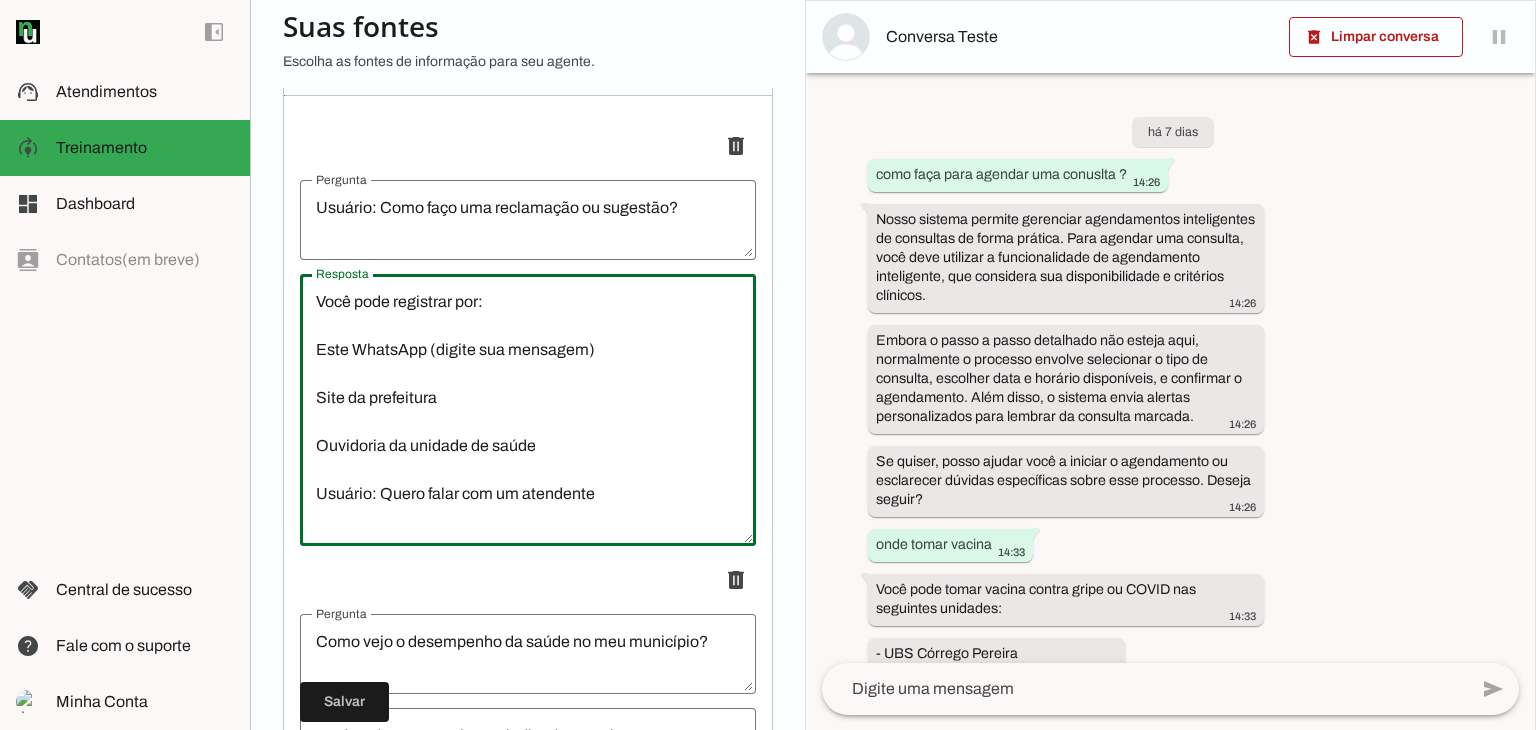 drag, startPoint x: 595, startPoint y: 509, endPoint x: 309, endPoint y: 278, distance: 367.63705 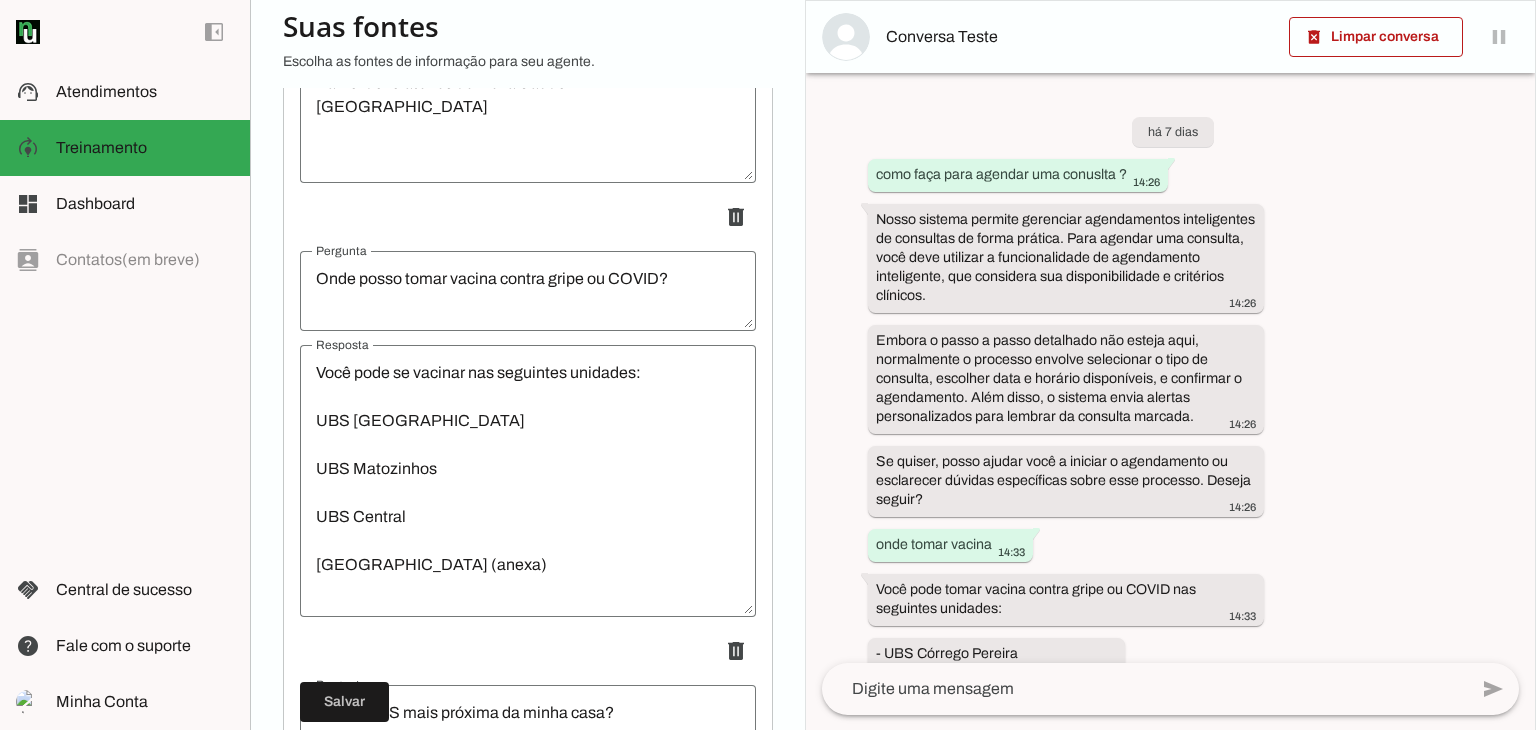 scroll, scrollTop: 1103, scrollLeft: 0, axis: vertical 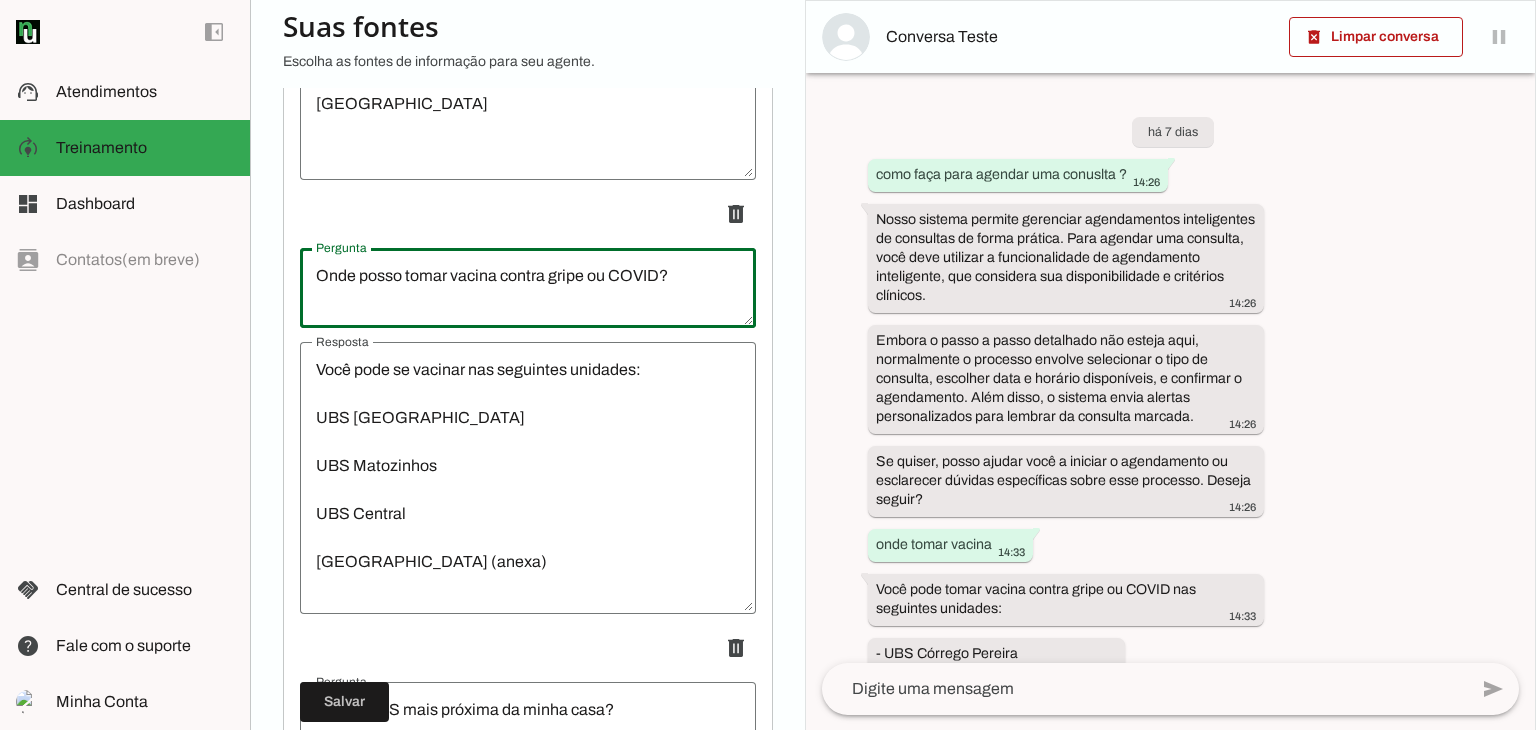 drag, startPoint x: 675, startPoint y: 285, endPoint x: 298, endPoint y: 283, distance: 377.0053 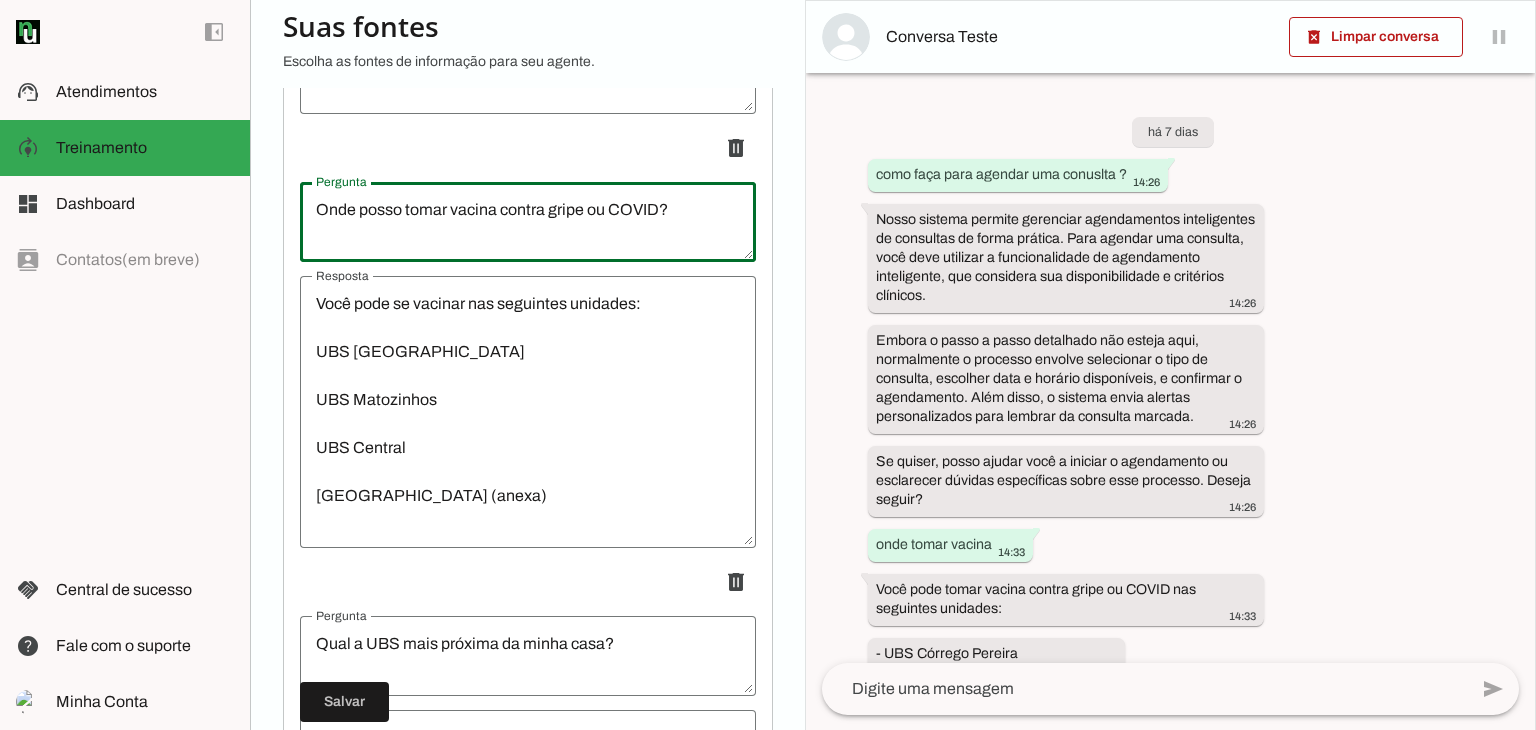 scroll, scrollTop: 1203, scrollLeft: 0, axis: vertical 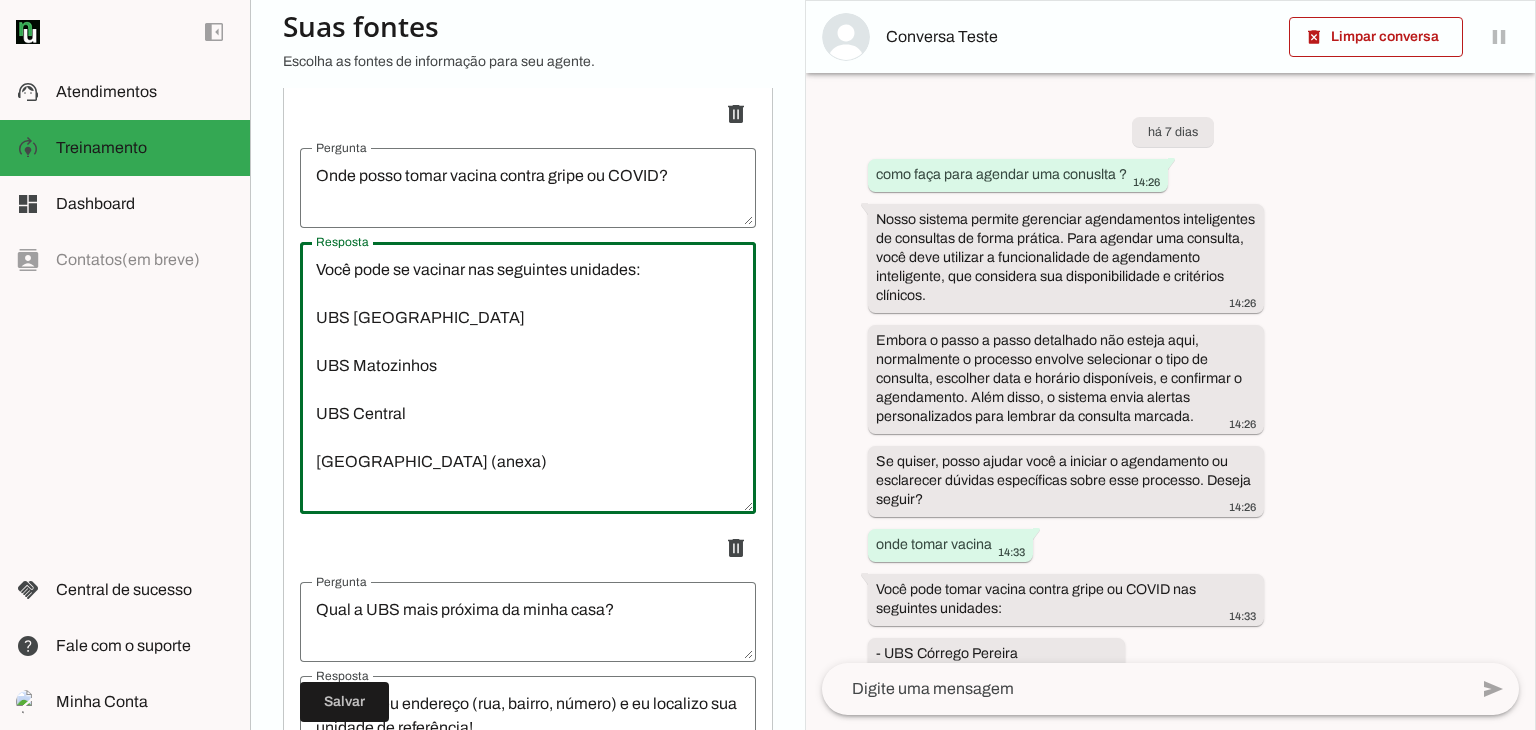 drag, startPoint x: 676, startPoint y: 502, endPoint x: 548, endPoint y: 492, distance: 128.39003 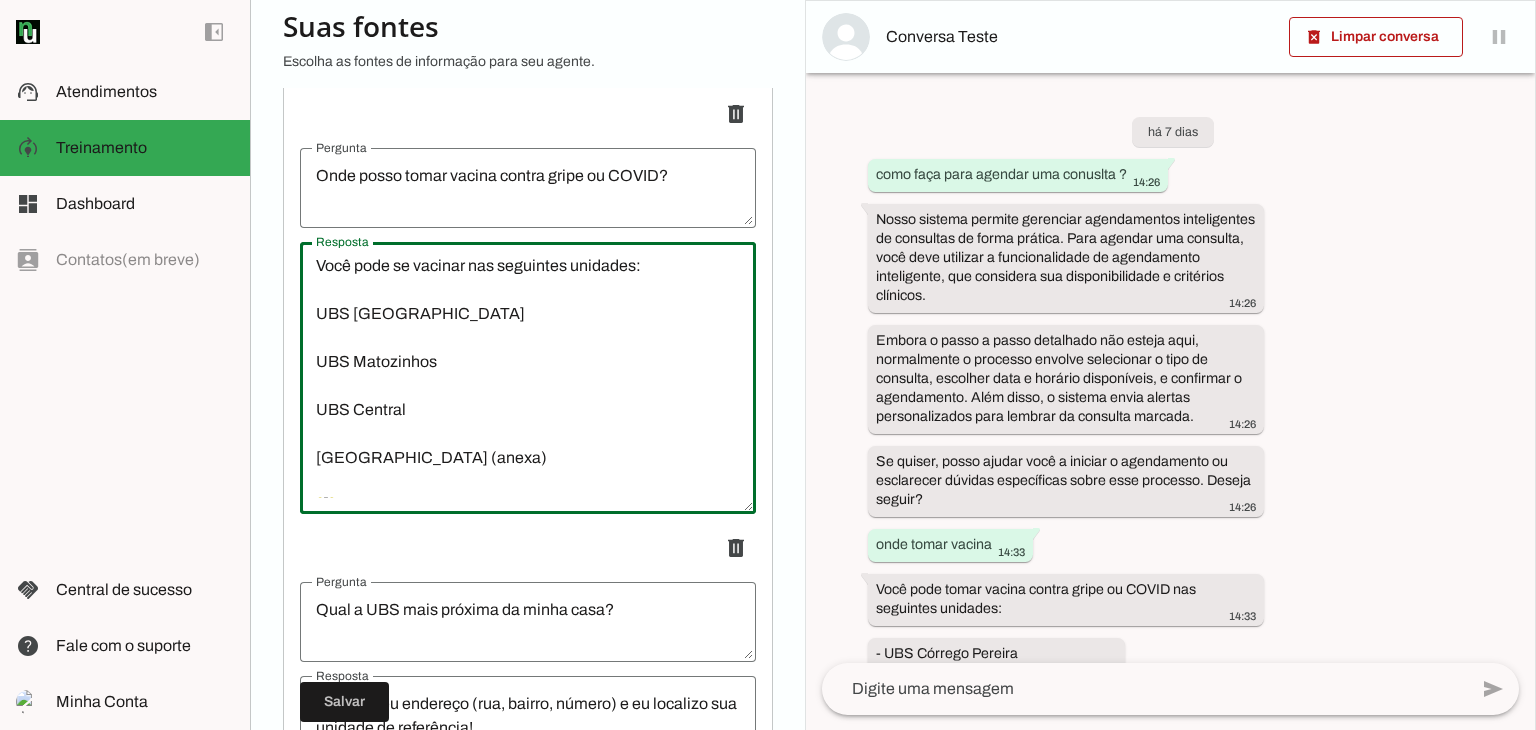 scroll, scrollTop: 0, scrollLeft: 0, axis: both 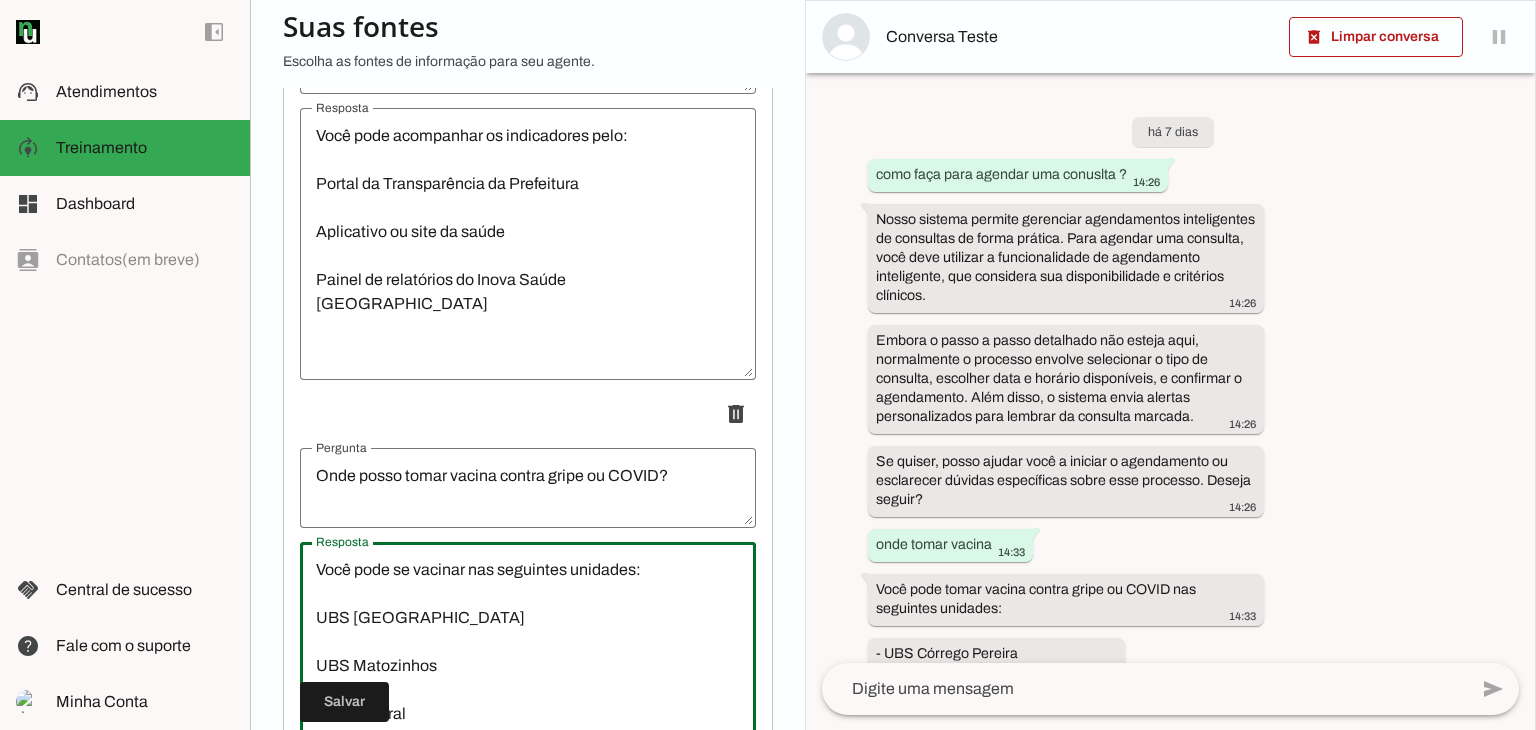 drag, startPoint x: 680, startPoint y: 503, endPoint x: 260, endPoint y: 541, distance: 421.71555 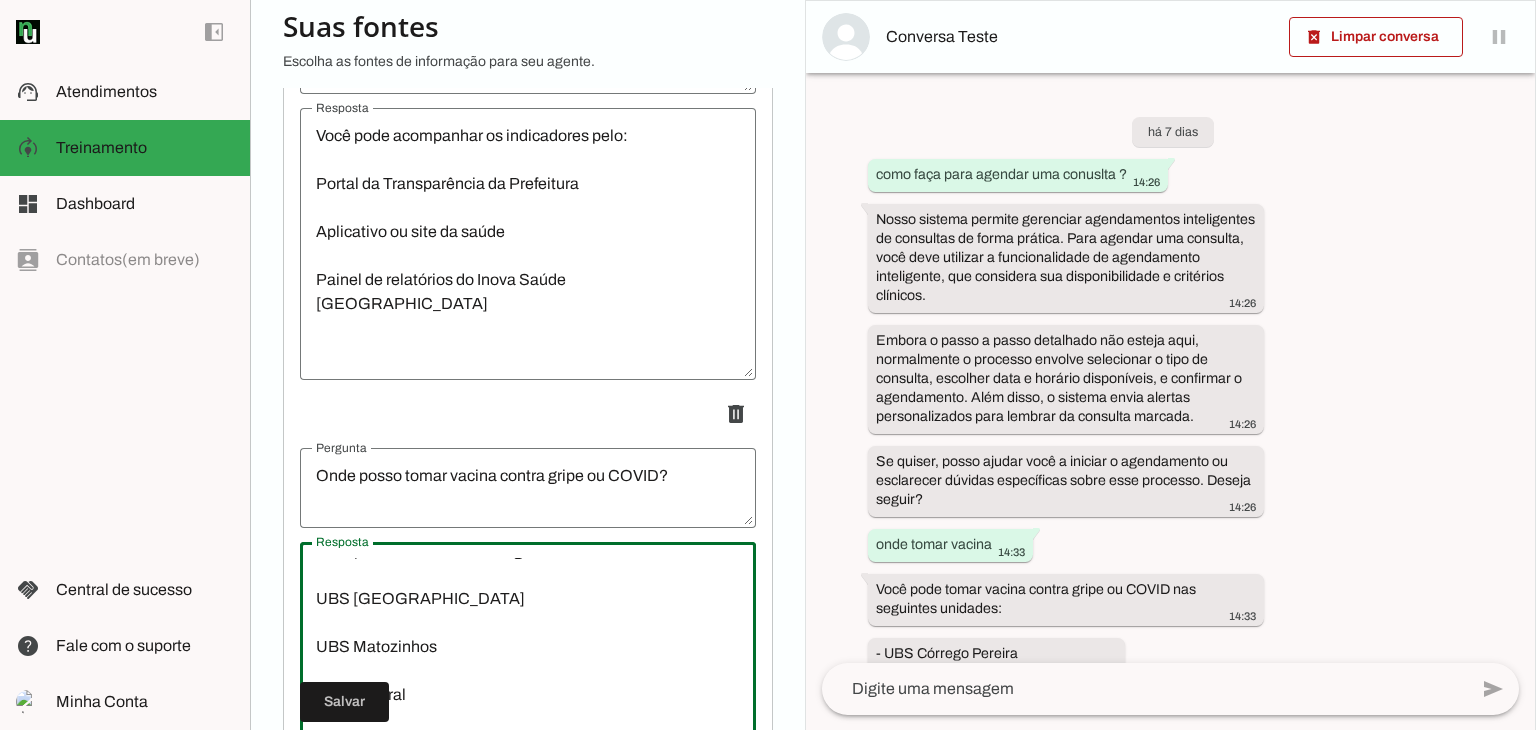 scroll, scrollTop: 24, scrollLeft: 0, axis: vertical 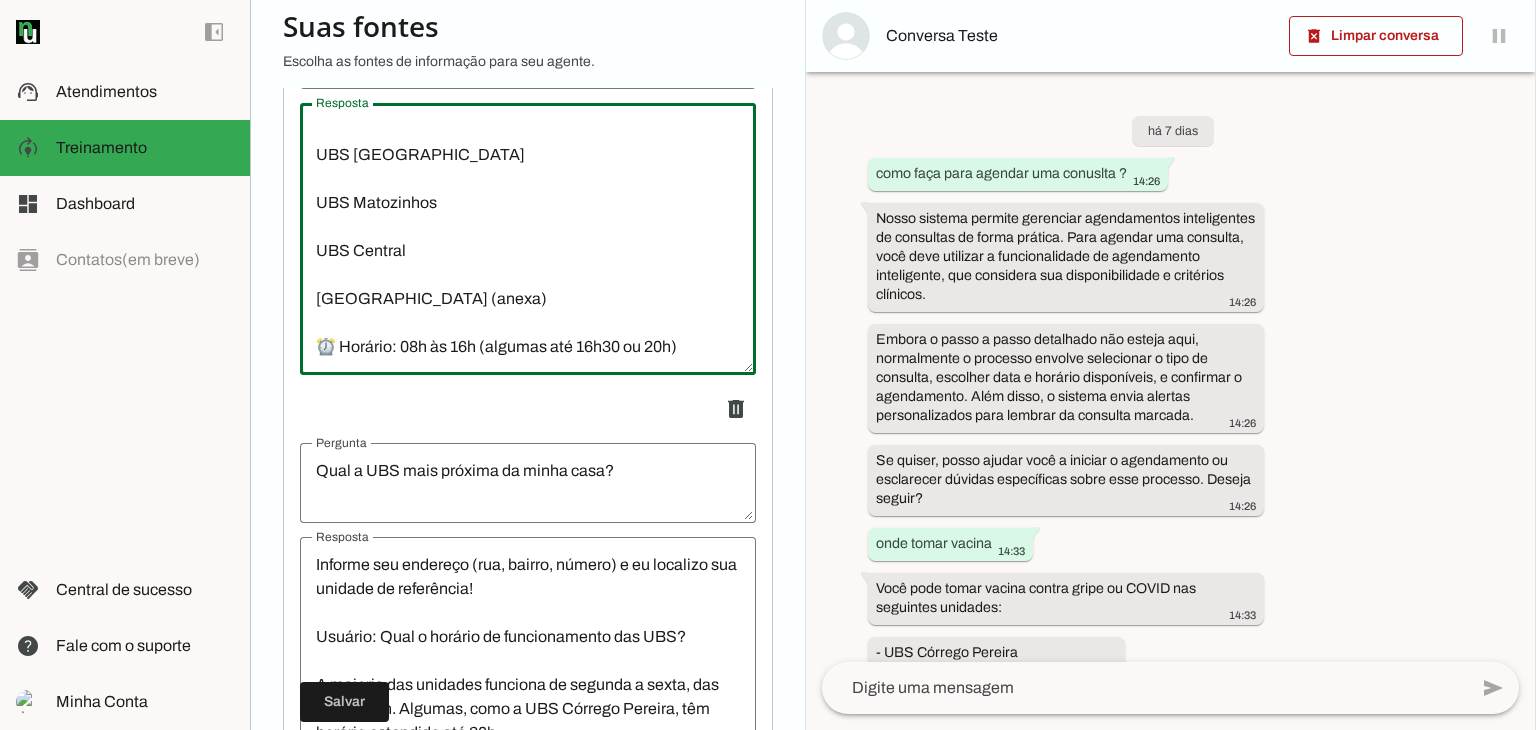 click on "Você pode se vacinar nas seguintes unidades:
UBS [GEOGRAPHIC_DATA]
UBS Matozinhos
UBS Central
[GEOGRAPHIC_DATA] (anexa)
⏰ Horário: 08h às 16h (algumas até 16h30 ou 20h)" at bounding box center [528, 239] 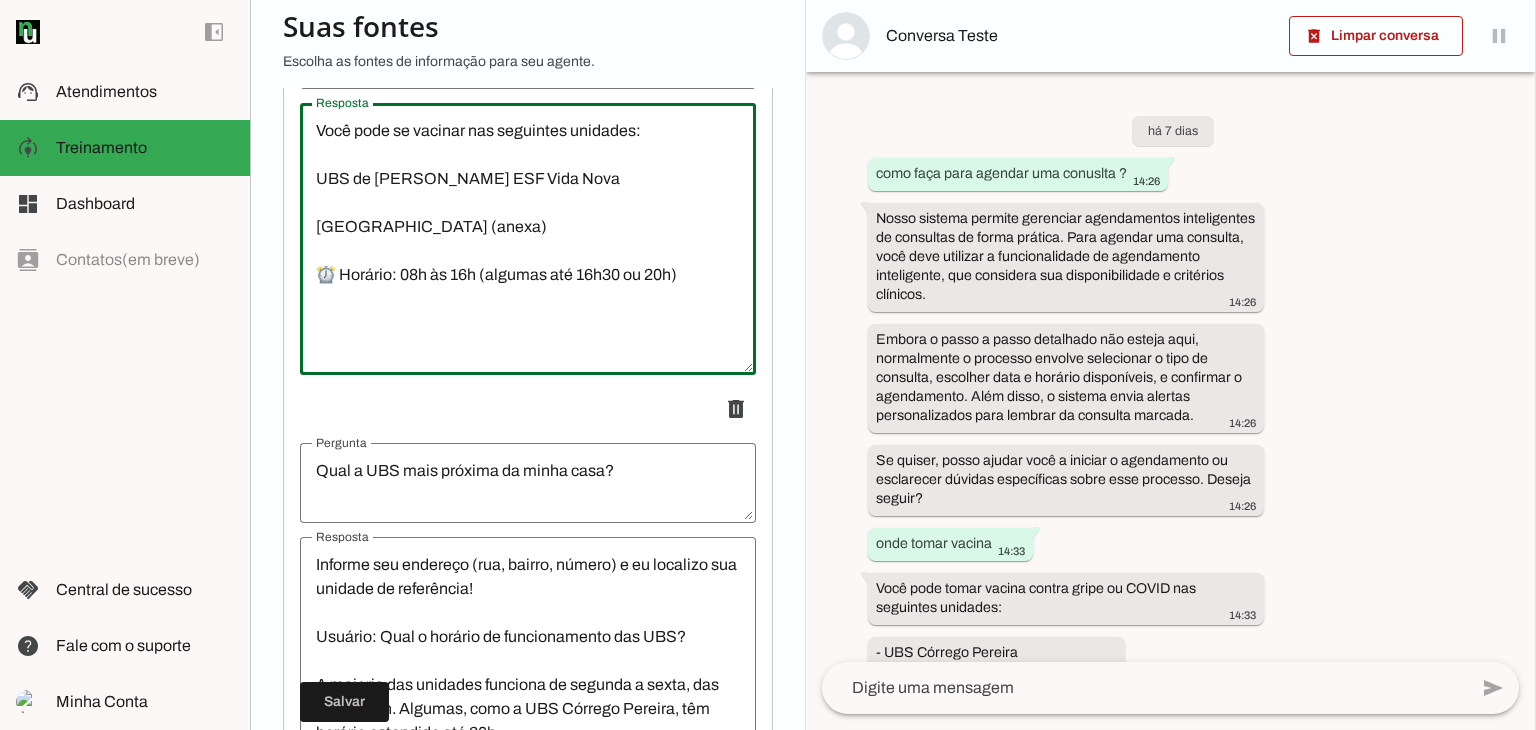 scroll, scrollTop: 0, scrollLeft: 0, axis: both 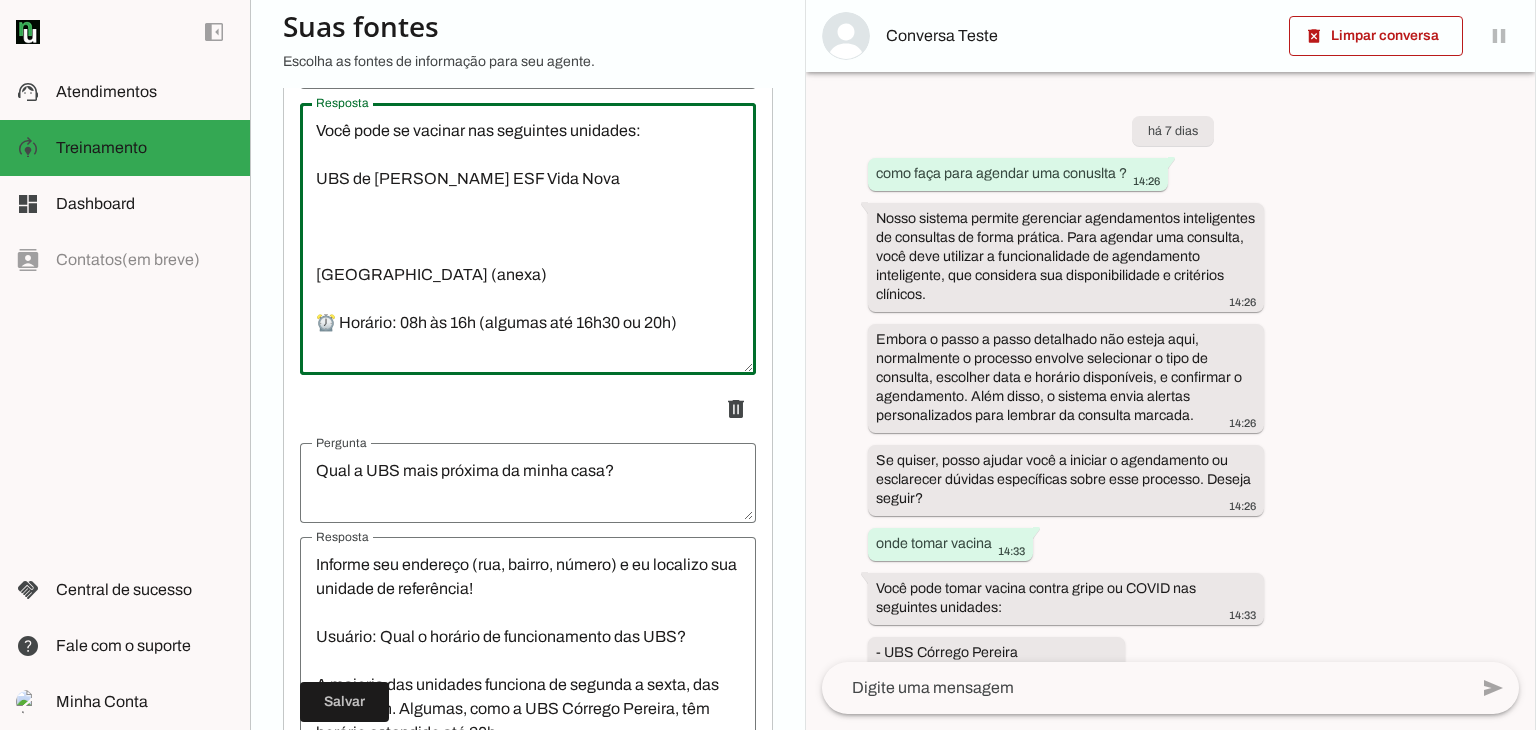 type on "Você pode se vacinar nas seguintes unidades:
UBS de [PERSON_NAME] ESF Vida Nova
[GEOGRAPHIC_DATA] (anexa)
⏰ Horário: 08h às 16h (algumas até 16h30 ou 20h)" 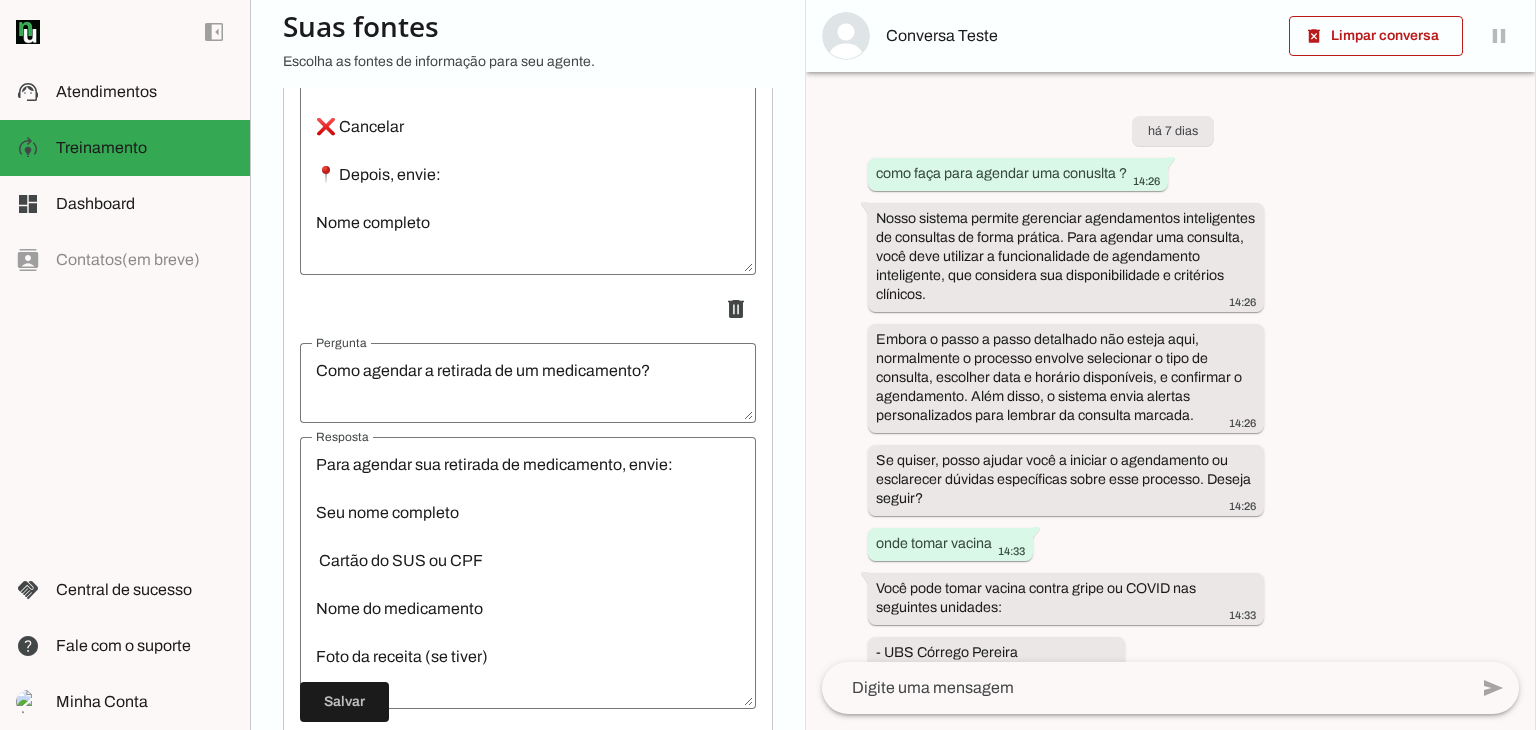 scroll, scrollTop: 3342, scrollLeft: 0, axis: vertical 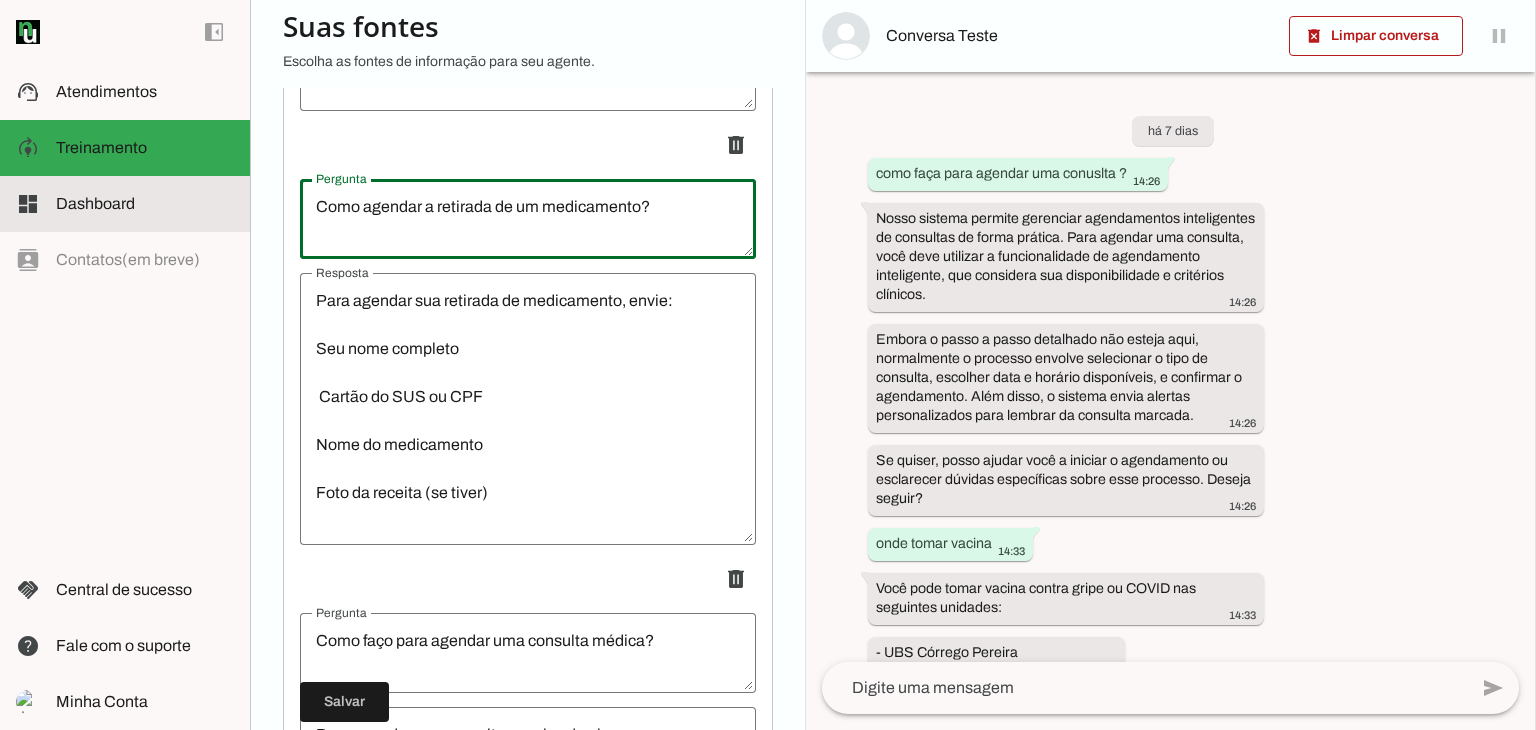 drag, startPoint x: 669, startPoint y: 227, endPoint x: 237, endPoint y: 214, distance: 432.19556 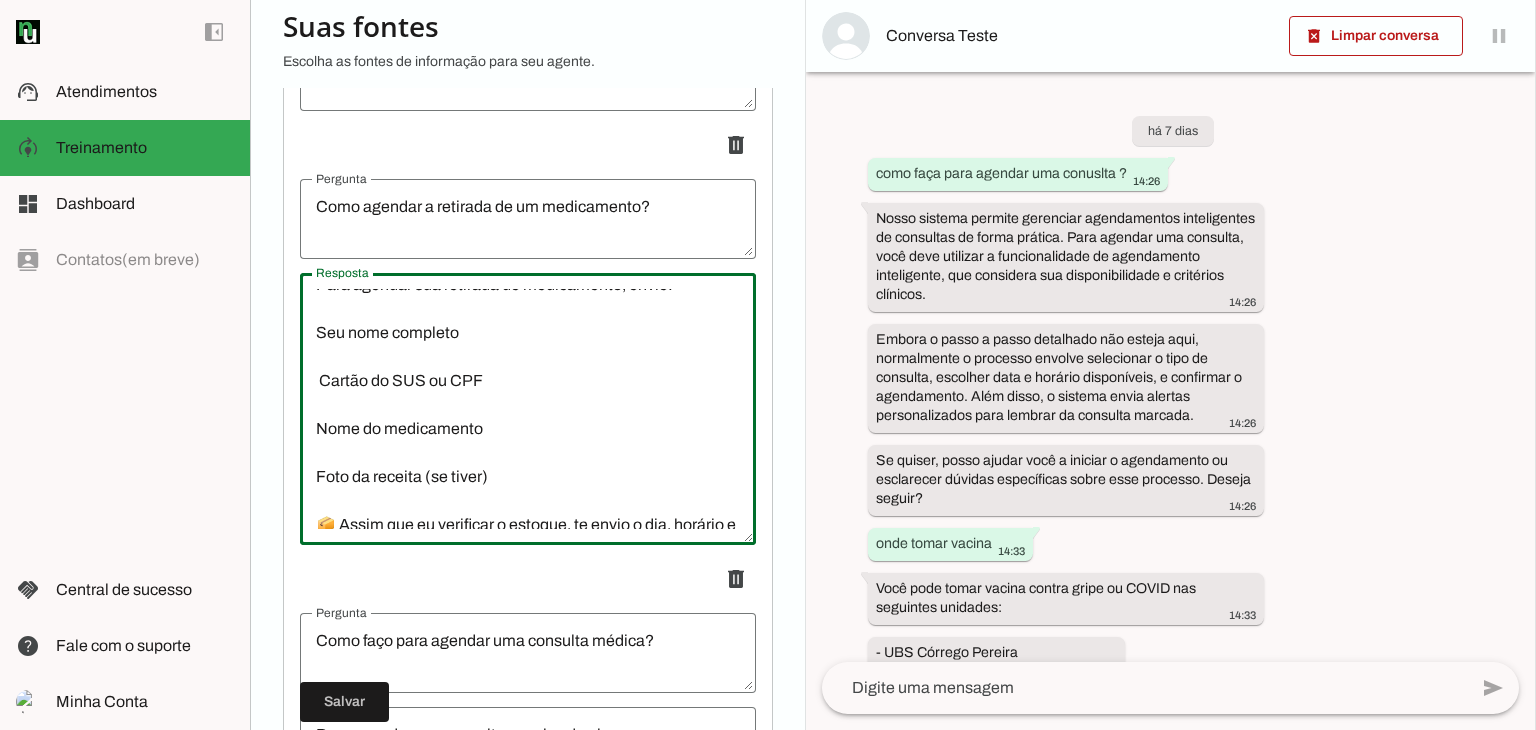 scroll, scrollTop: 0, scrollLeft: 0, axis: both 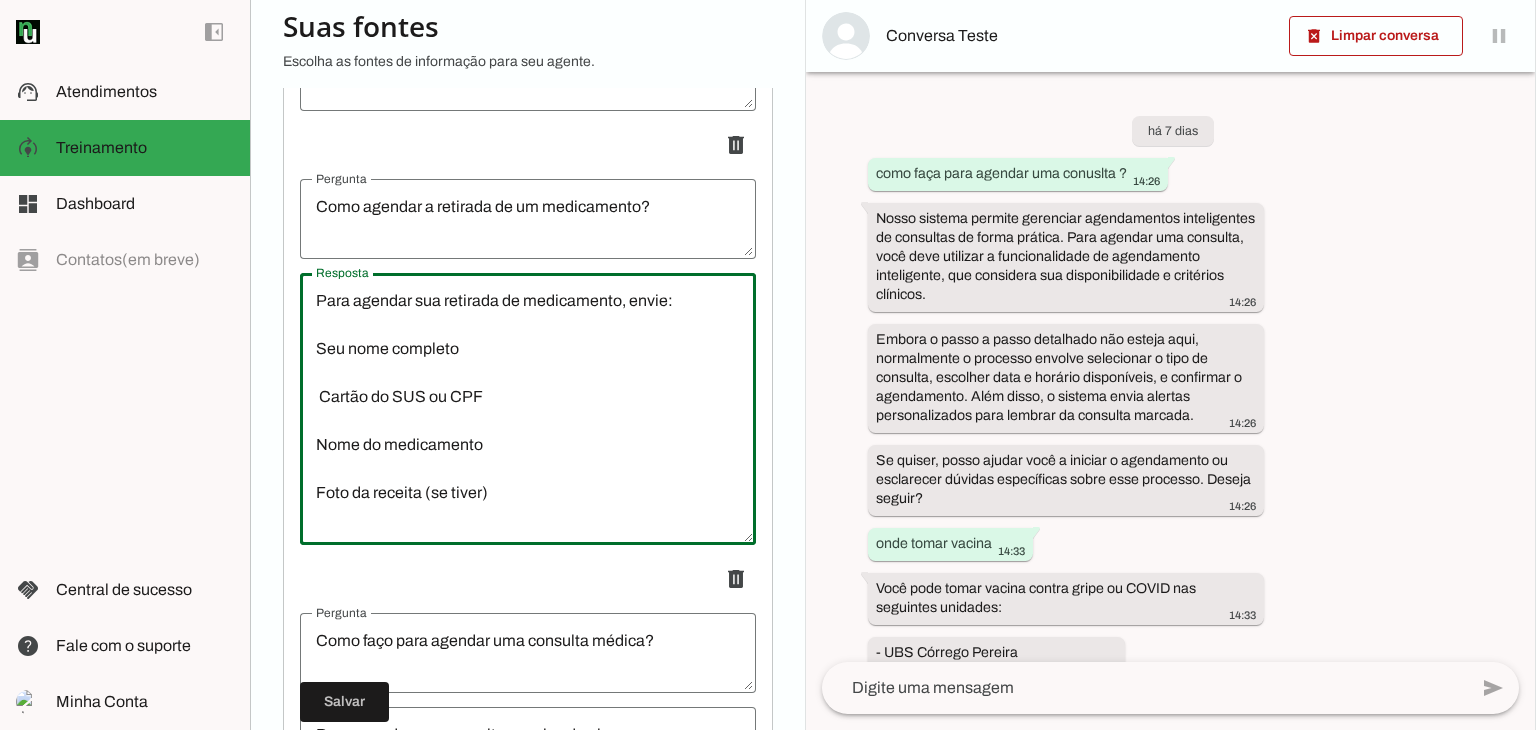 drag, startPoint x: 517, startPoint y: 538, endPoint x: 312, endPoint y: 309, distance: 307.3532 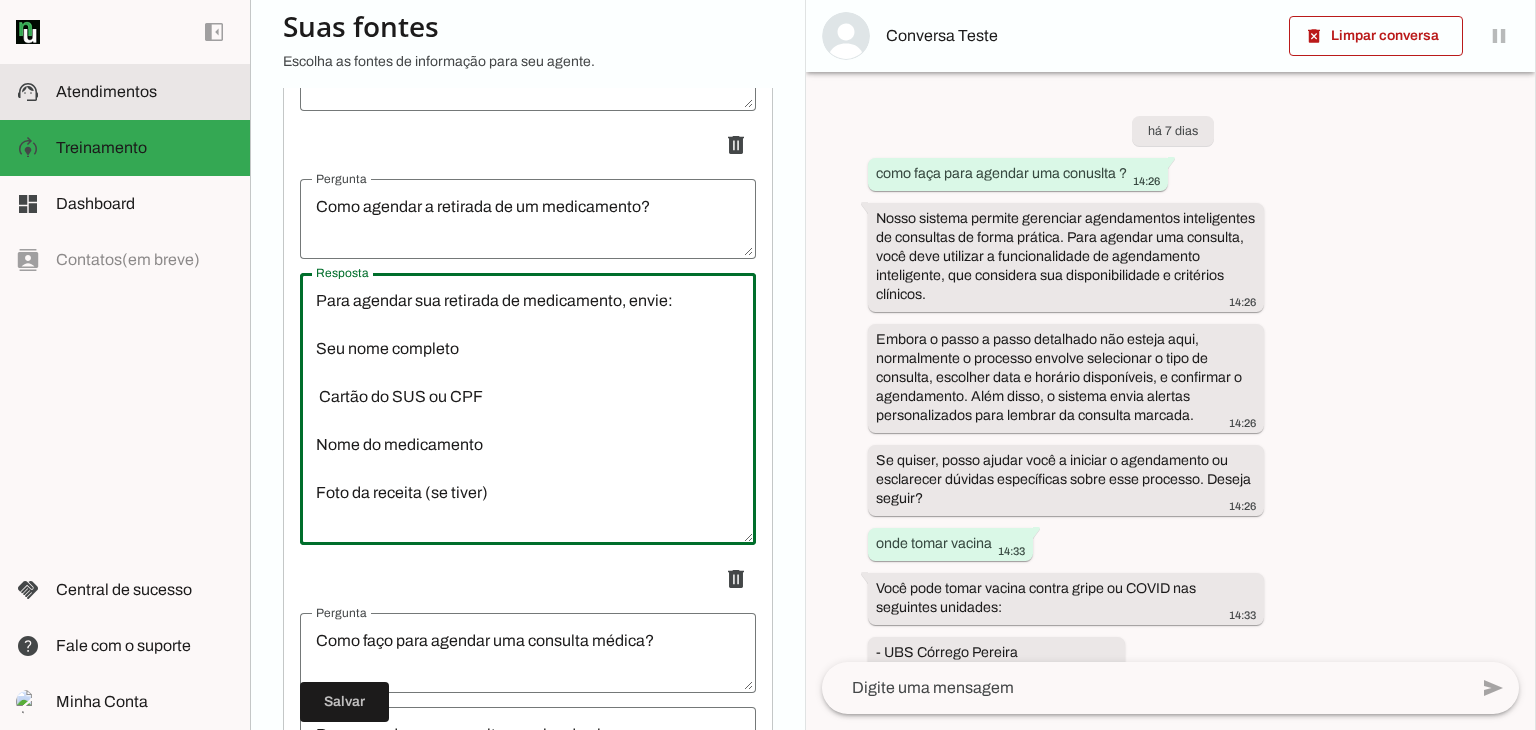 click at bounding box center [145, 92] 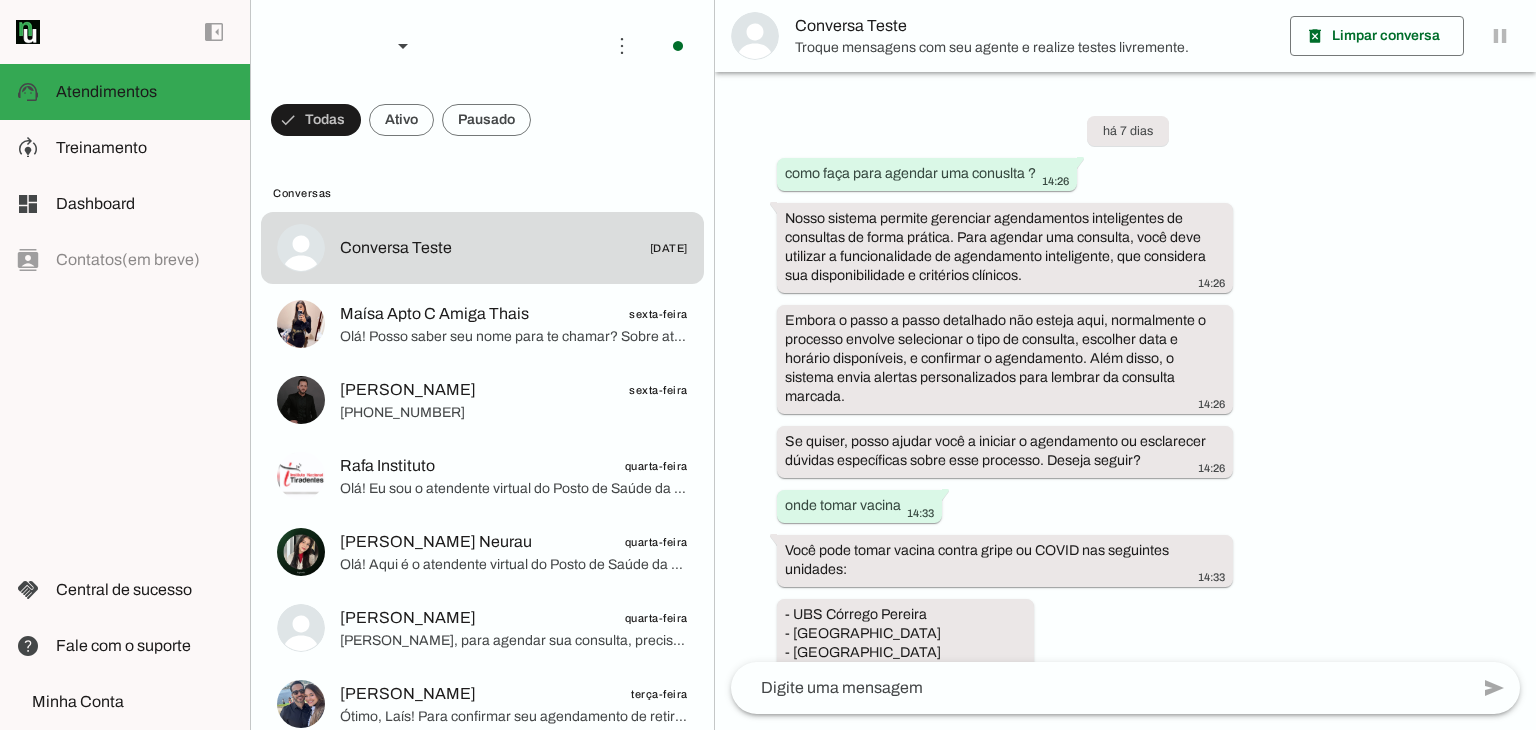 scroll, scrollTop: 2324, scrollLeft: 0, axis: vertical 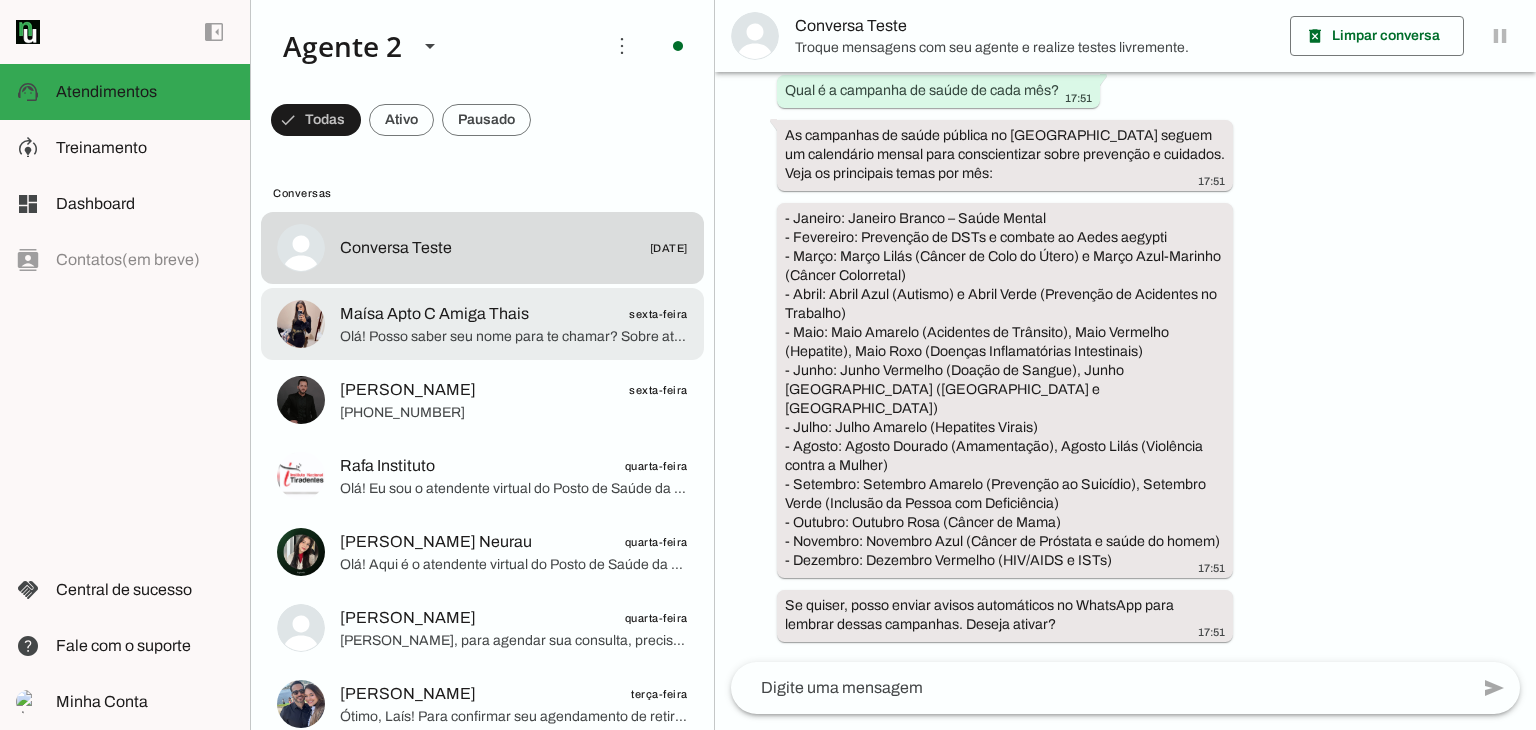 click on "Olá! Posso saber seu nome para te chamar?
Sobre atendimento odontológico, ele é oferecido nas Unidades Básicas de Saúde (UBS) que contam com equipe de saúde bucal. Nessas unidades, são realizados consultas e procedimentos odontológicos.
Se quiser, me informe seu endereço ou a UBS que costuma frequentar para eu verificar se o serviço está disponível na sua região." 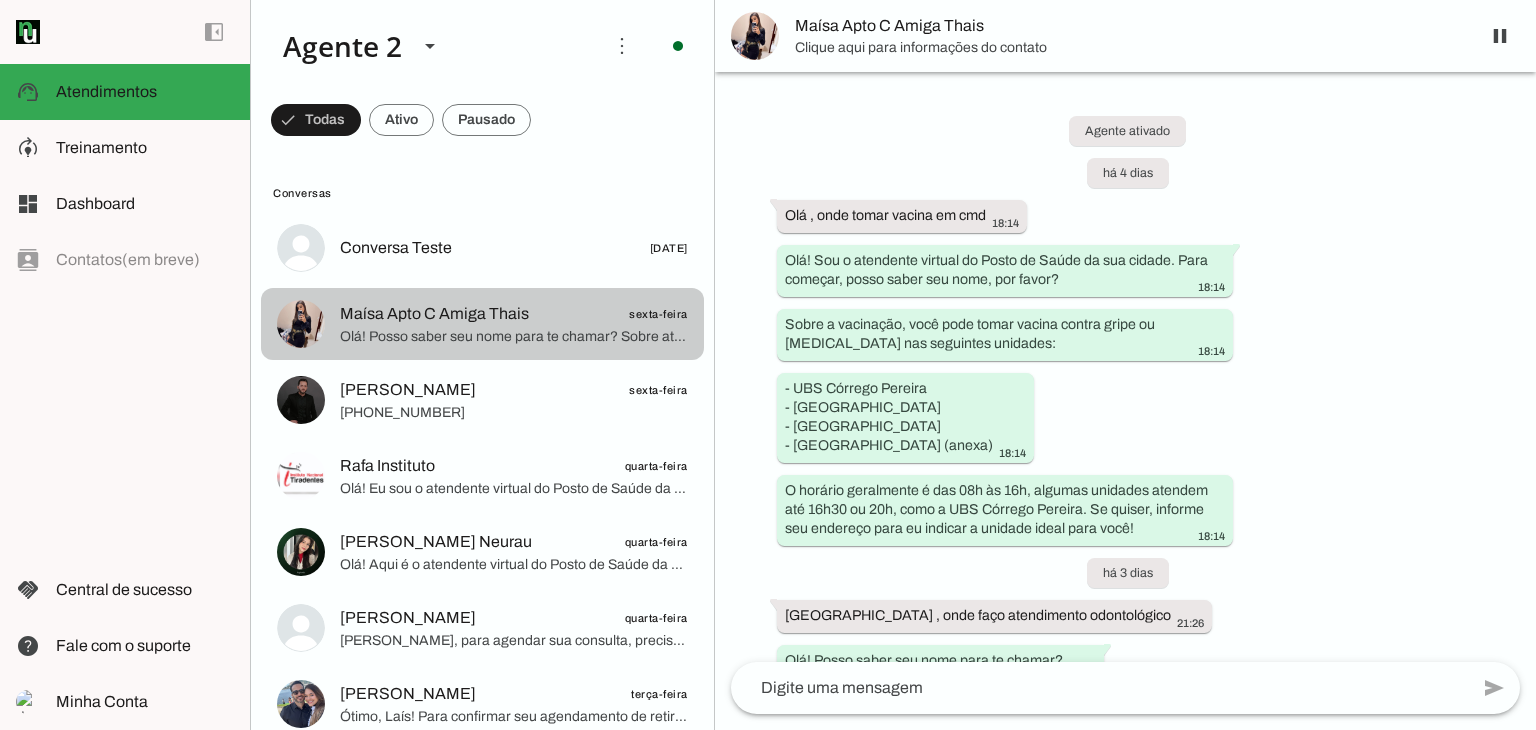 scroll, scrollTop: 221, scrollLeft: 0, axis: vertical 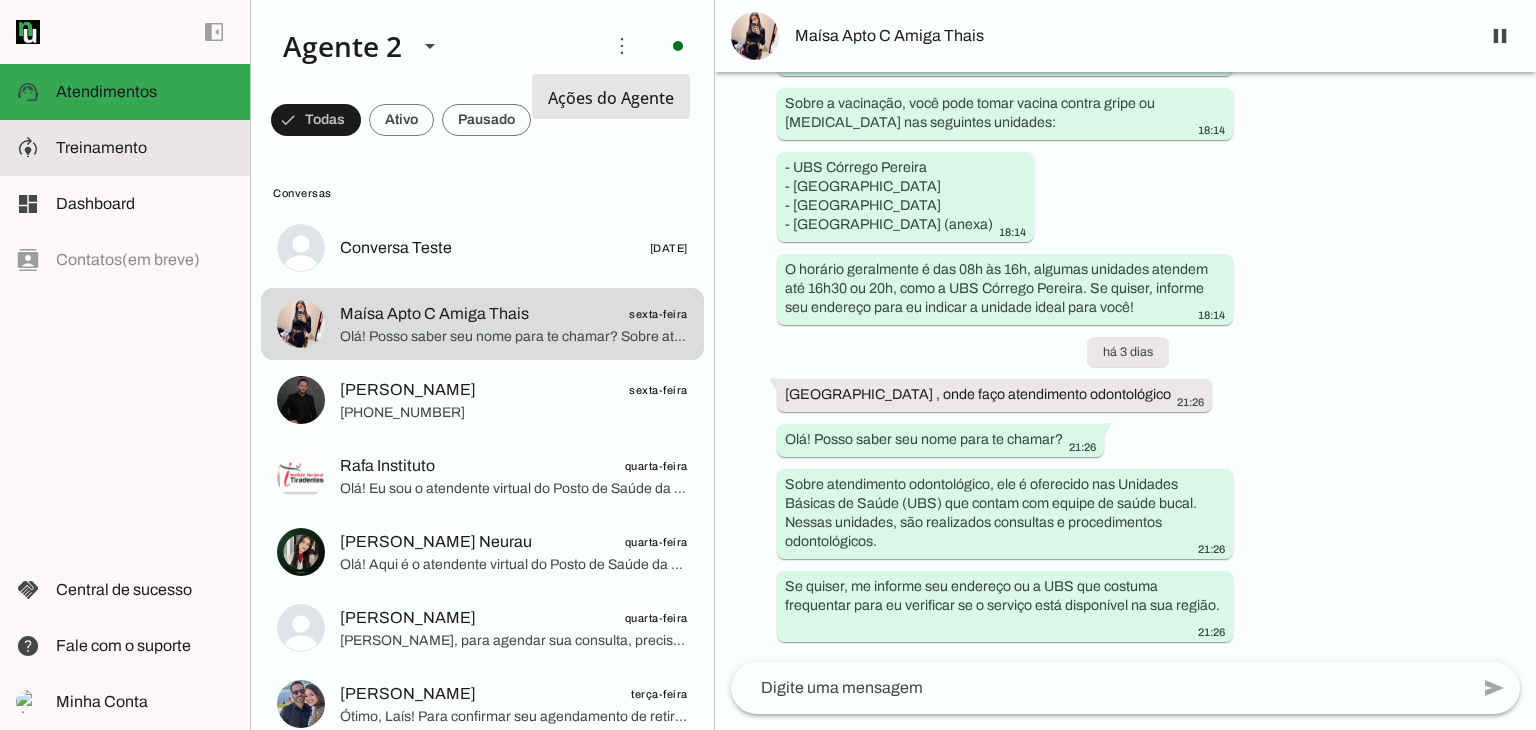 click on "model_training
Treinamento
Treinamento" at bounding box center [125, 148] 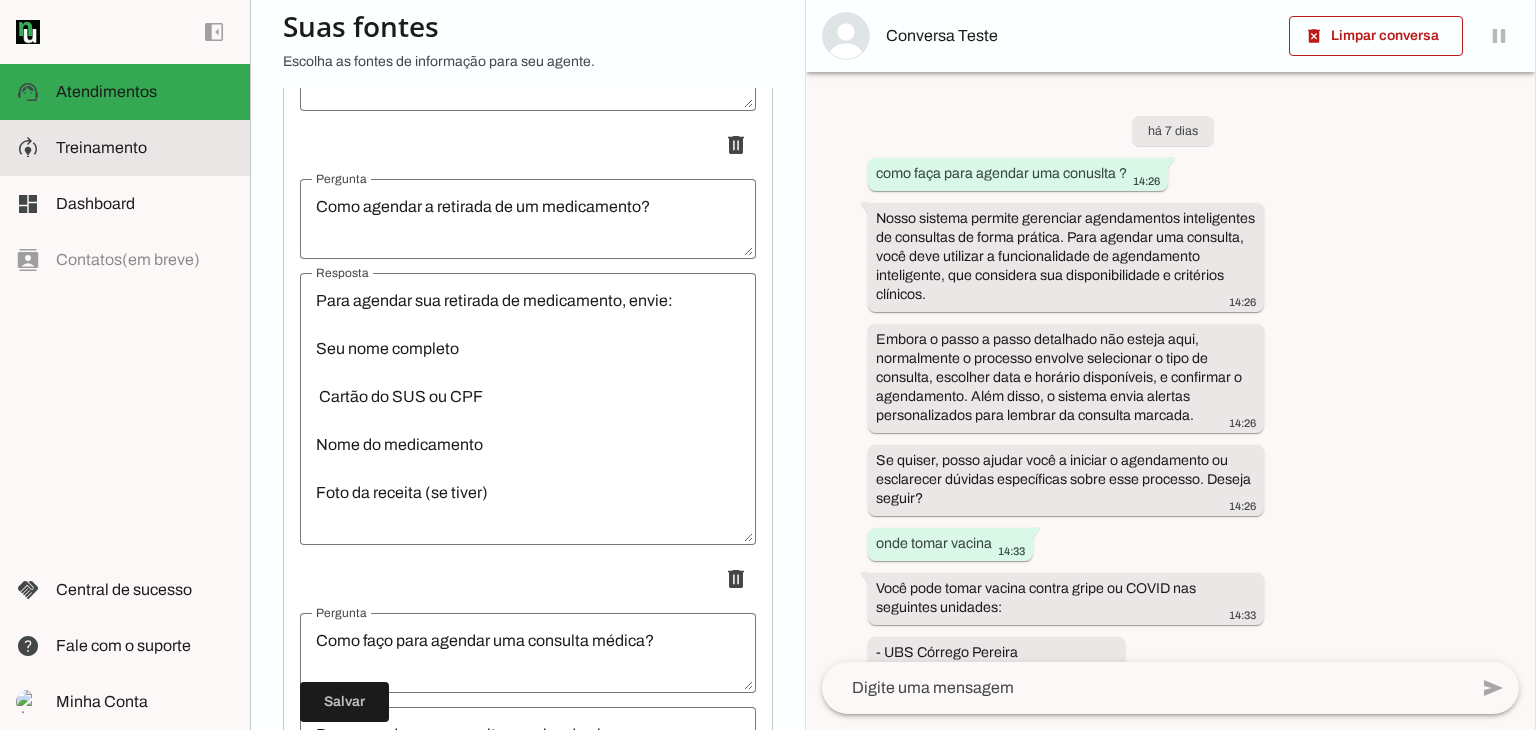 type 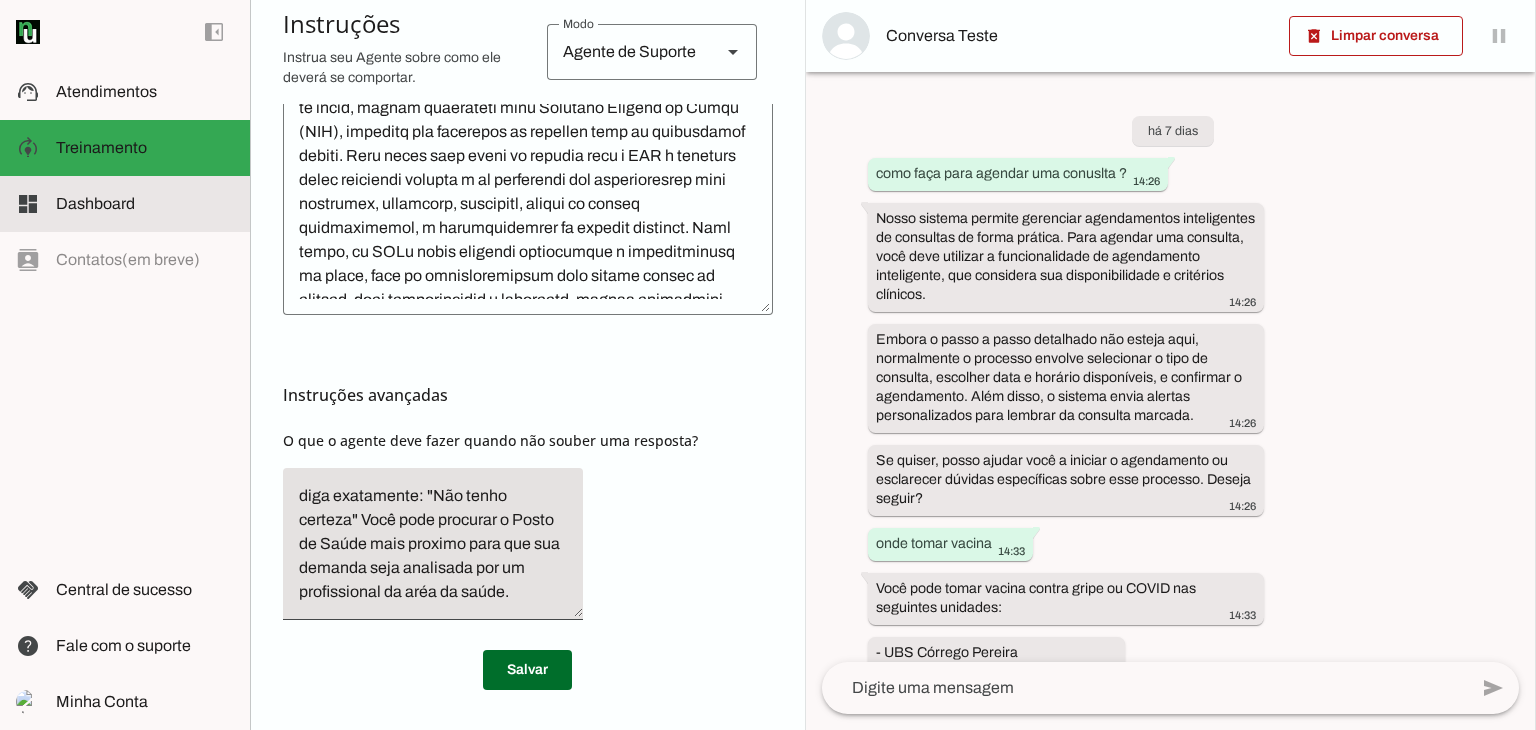 scroll, scrollTop: 735, scrollLeft: 0, axis: vertical 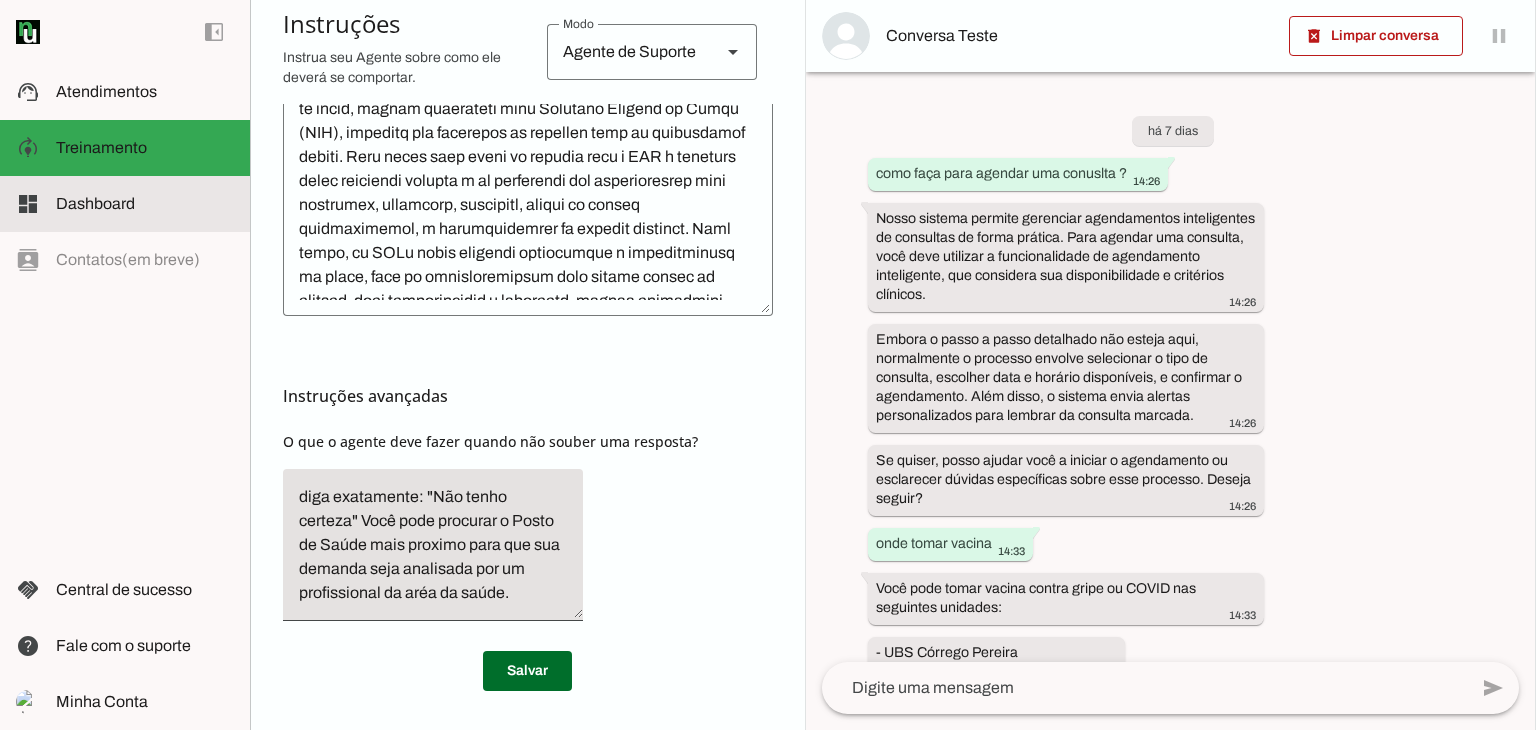 click at bounding box center [145, 204] 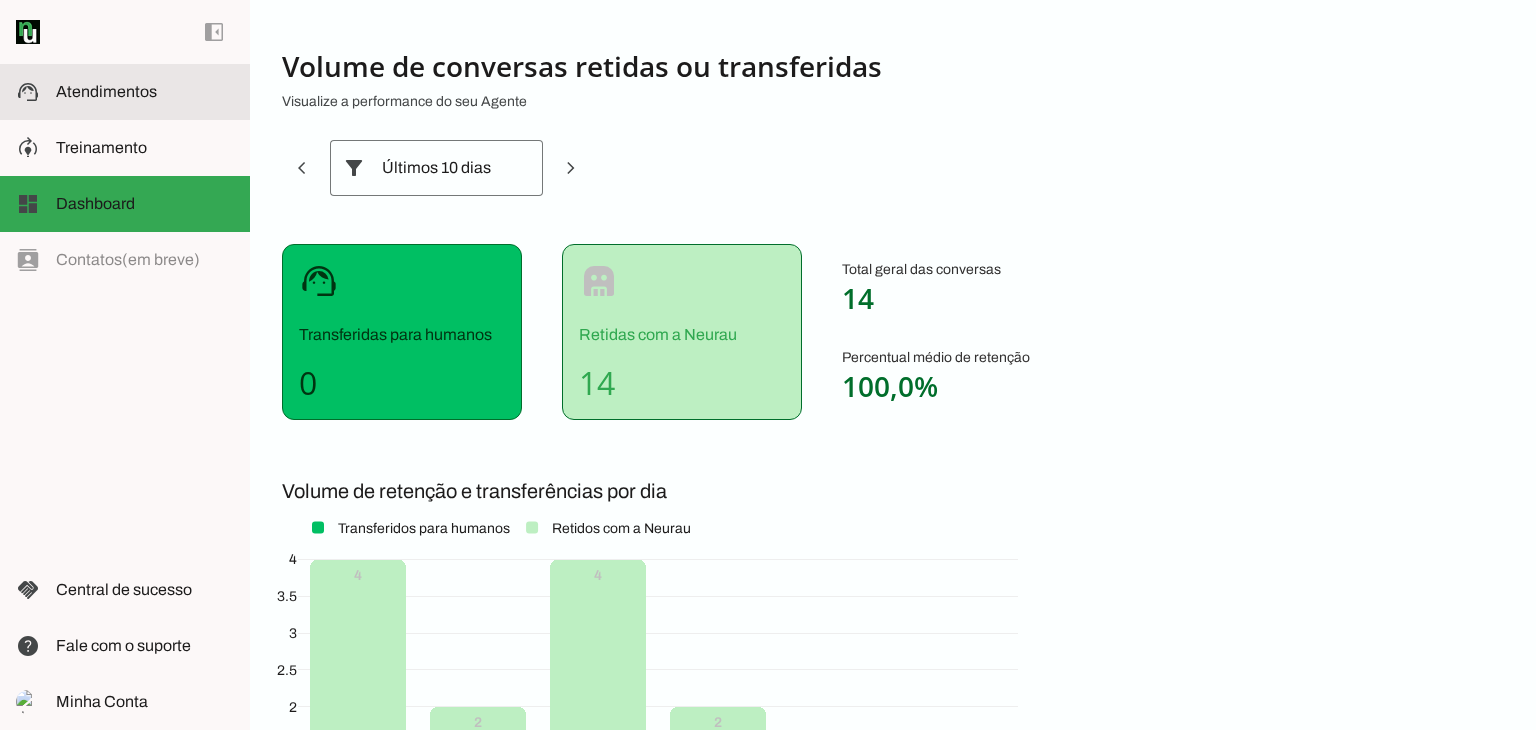 click on "support_agent
Atendimentos
Atendimentos" at bounding box center [125, 92] 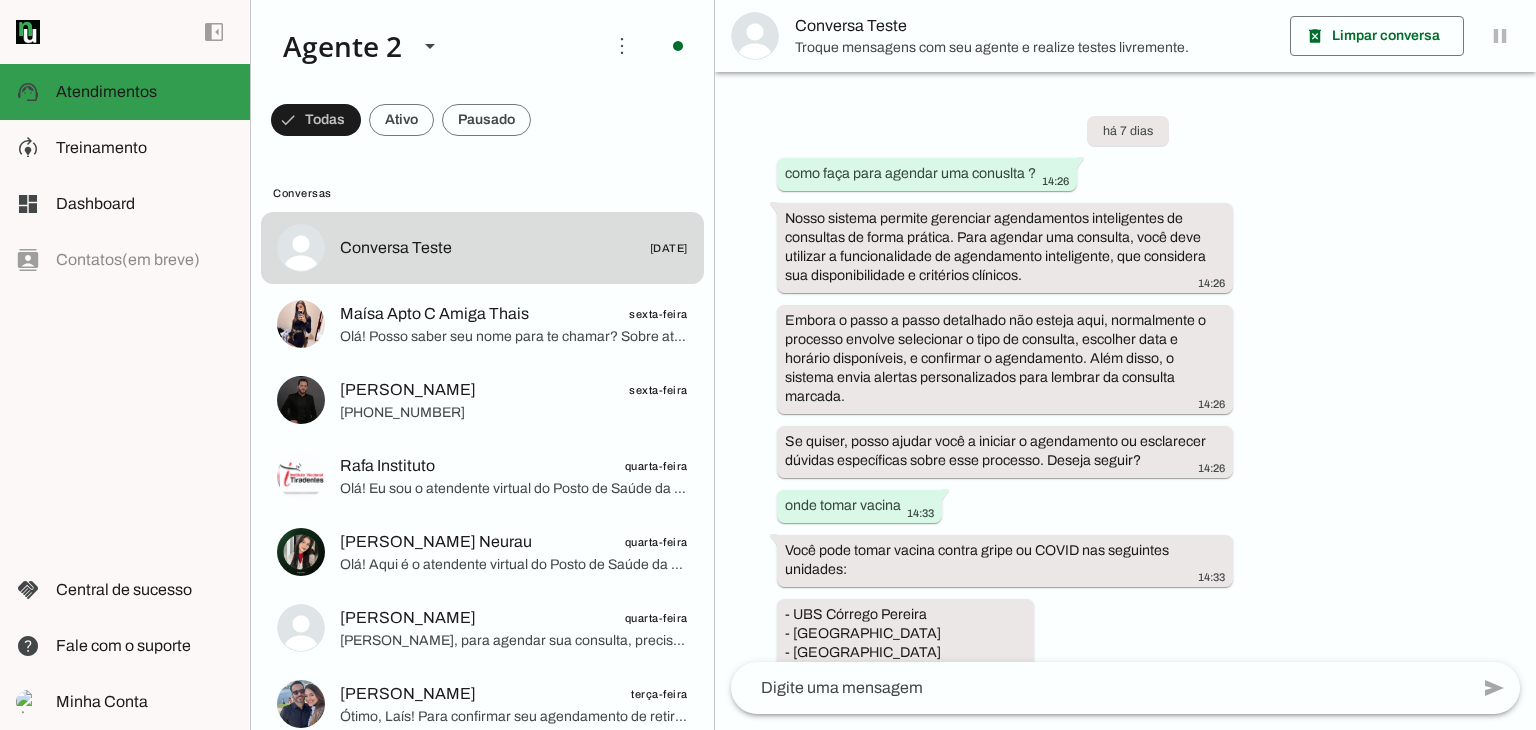 scroll, scrollTop: 2324, scrollLeft: 0, axis: vertical 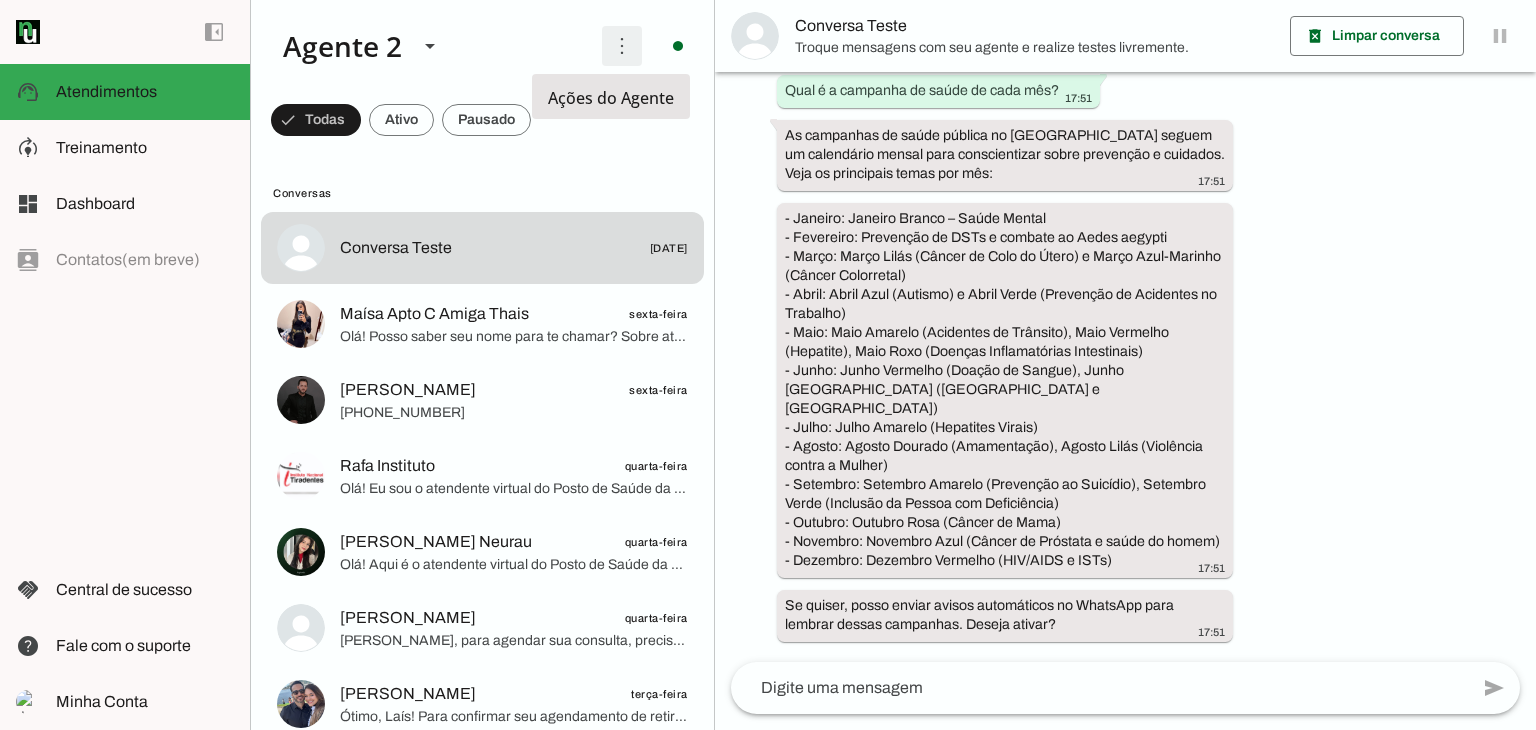 click at bounding box center [622, 46] 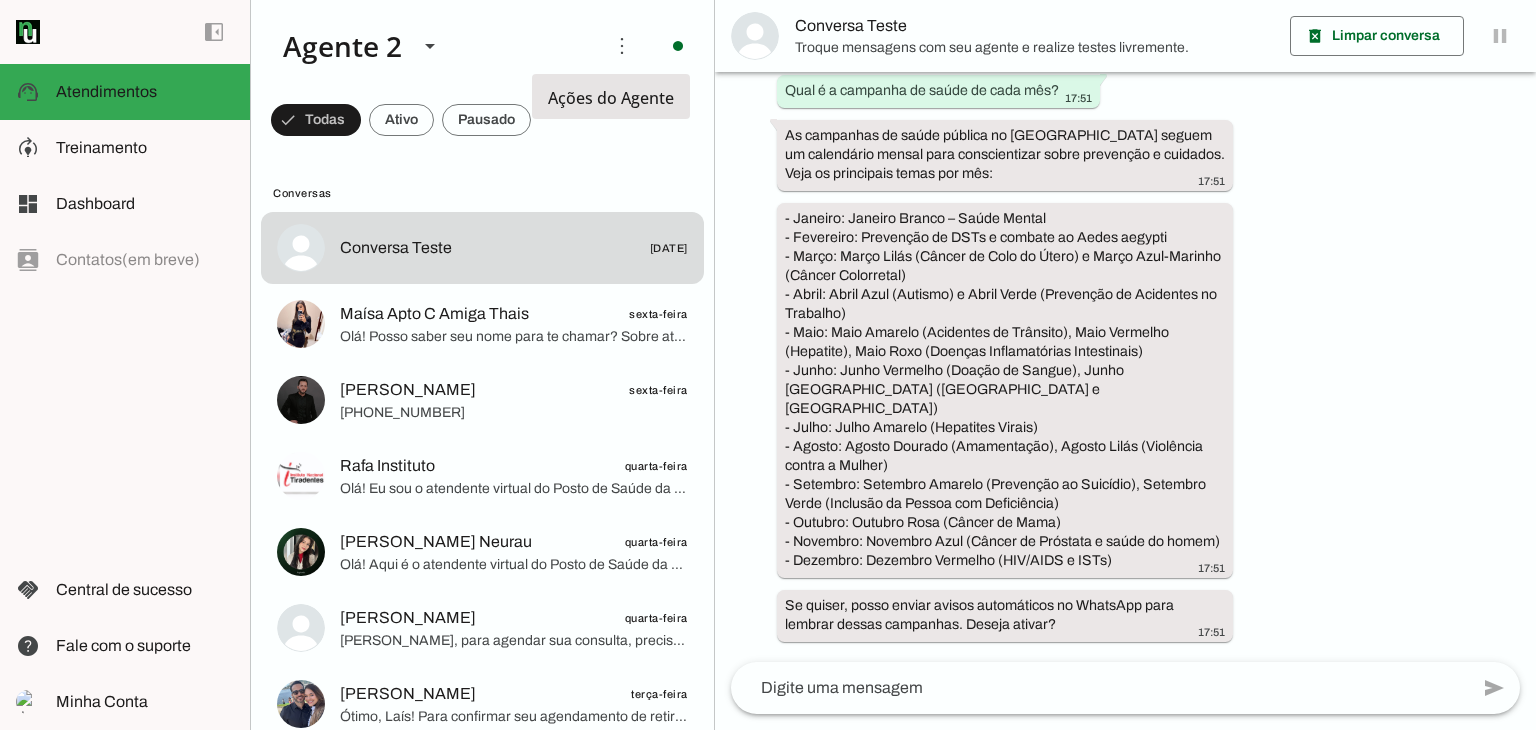 click on "Ações do Agente" 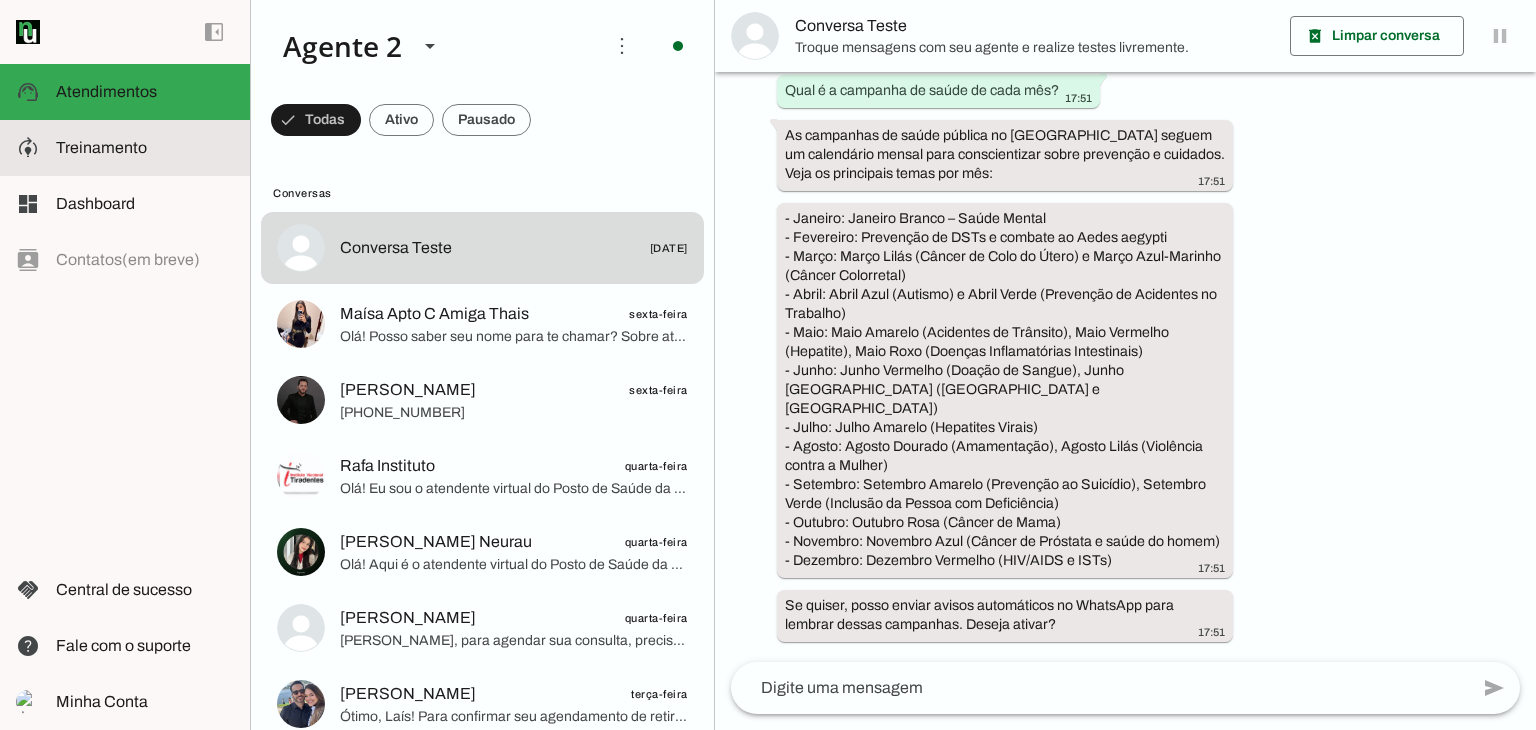 click at bounding box center (145, 148) 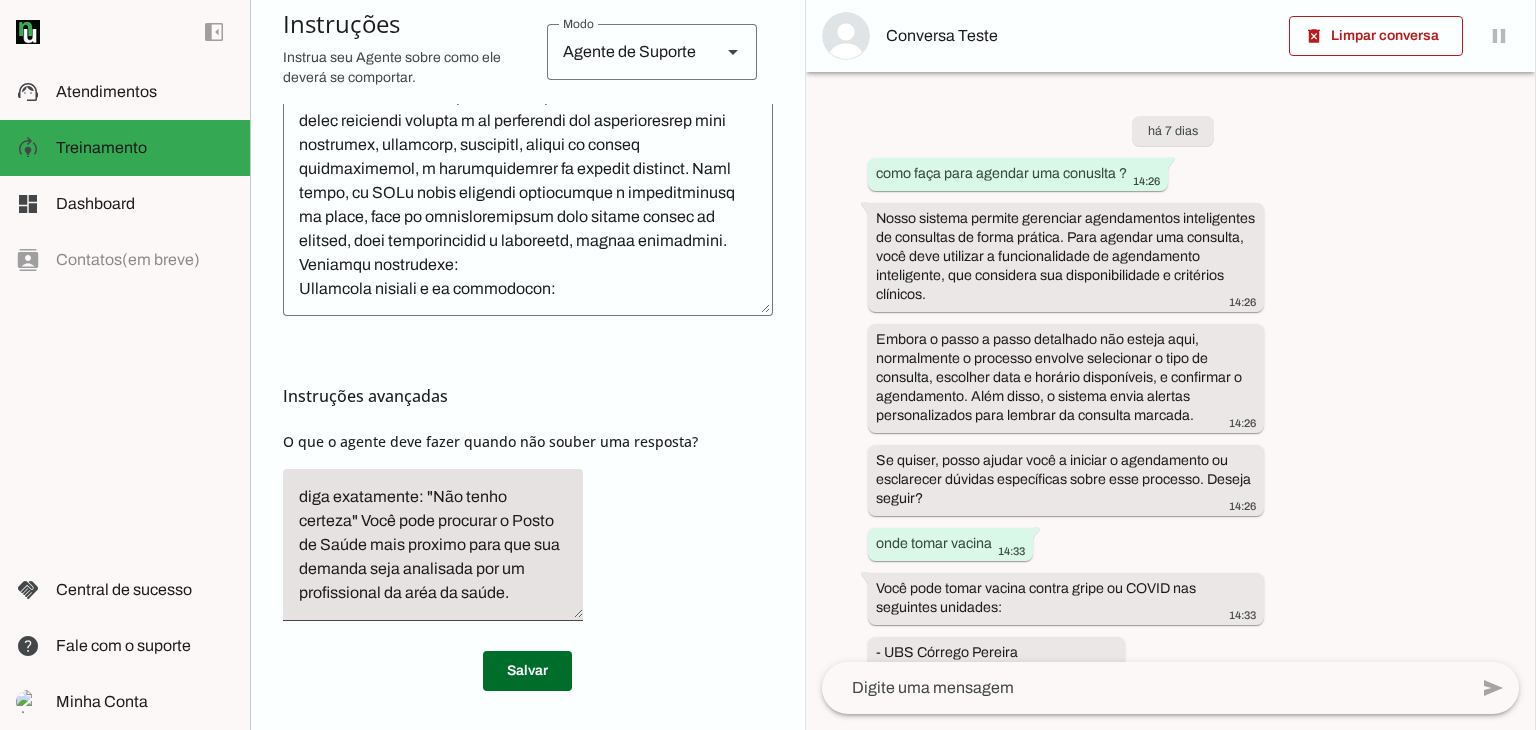 scroll, scrollTop: 0, scrollLeft: 0, axis: both 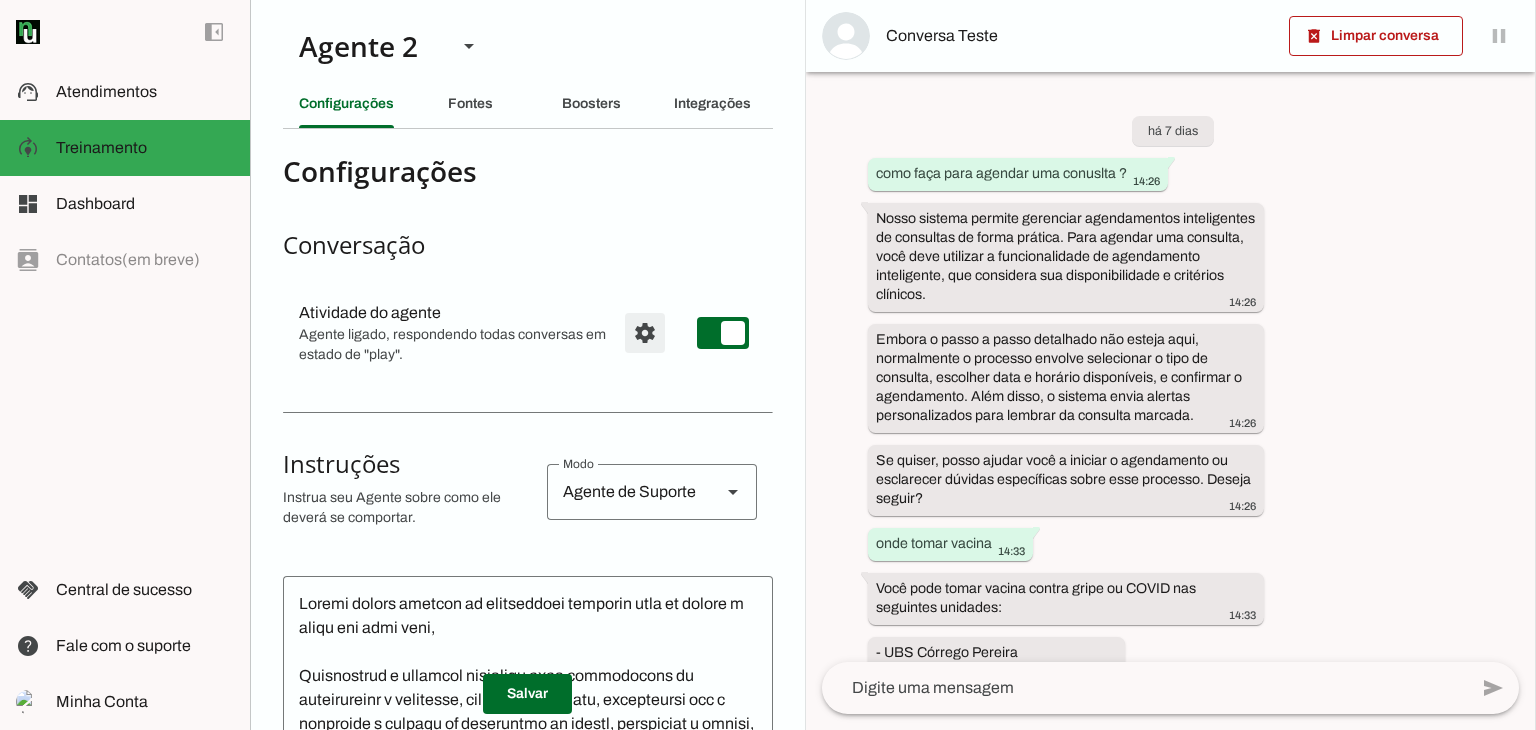 click at bounding box center (645, 333) 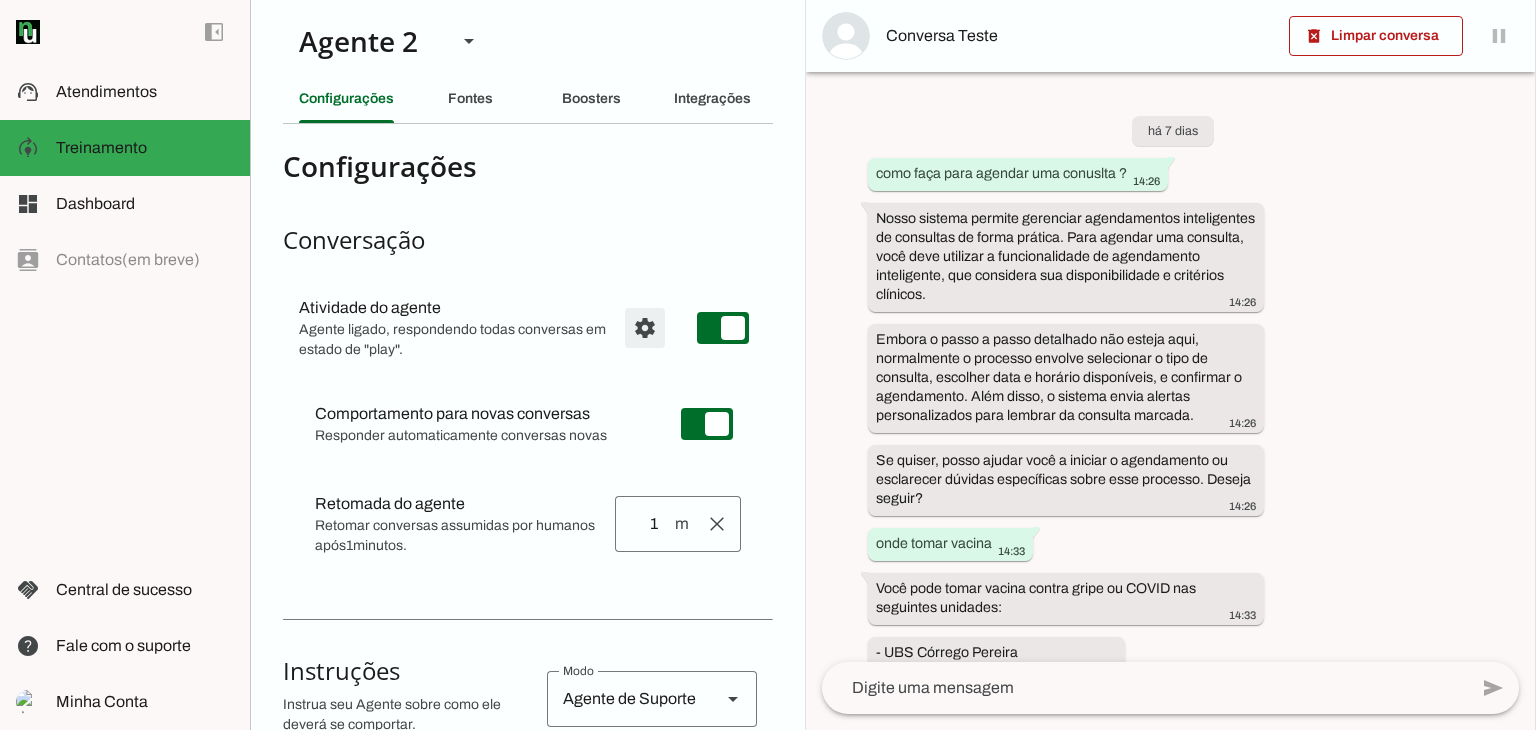 scroll, scrollTop: 0, scrollLeft: 0, axis: both 